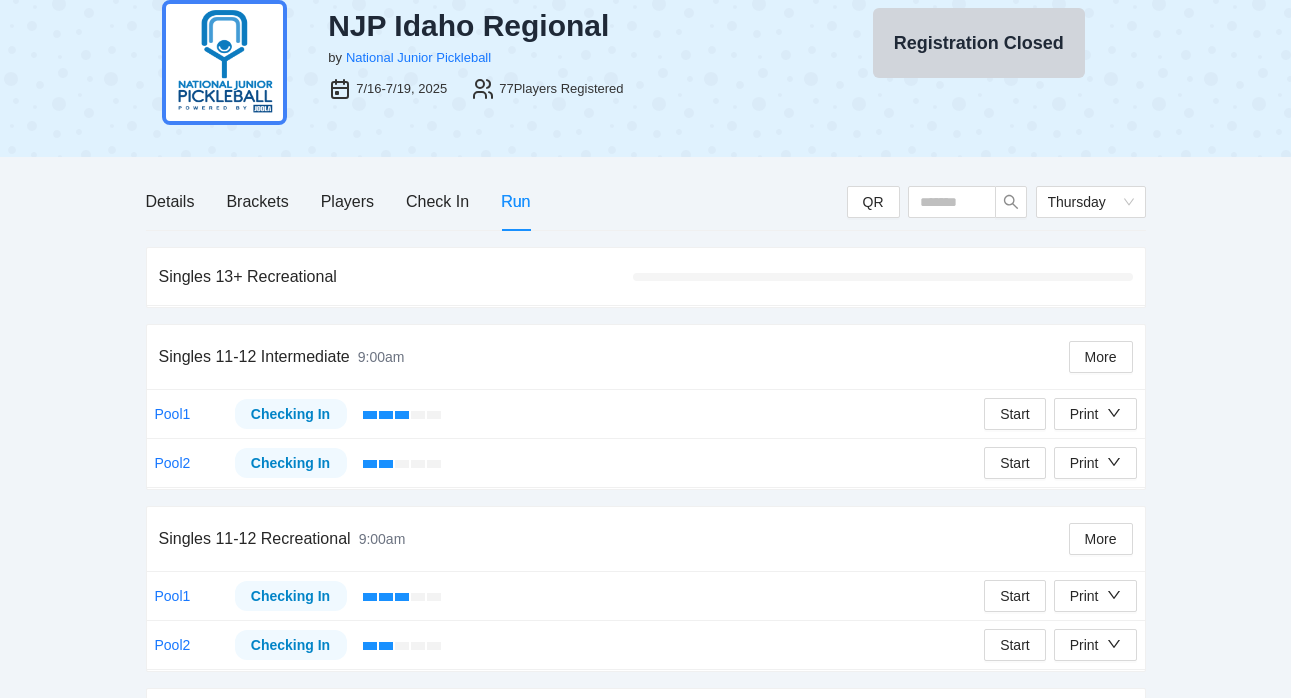 scroll, scrollTop: 10, scrollLeft: 0, axis: vertical 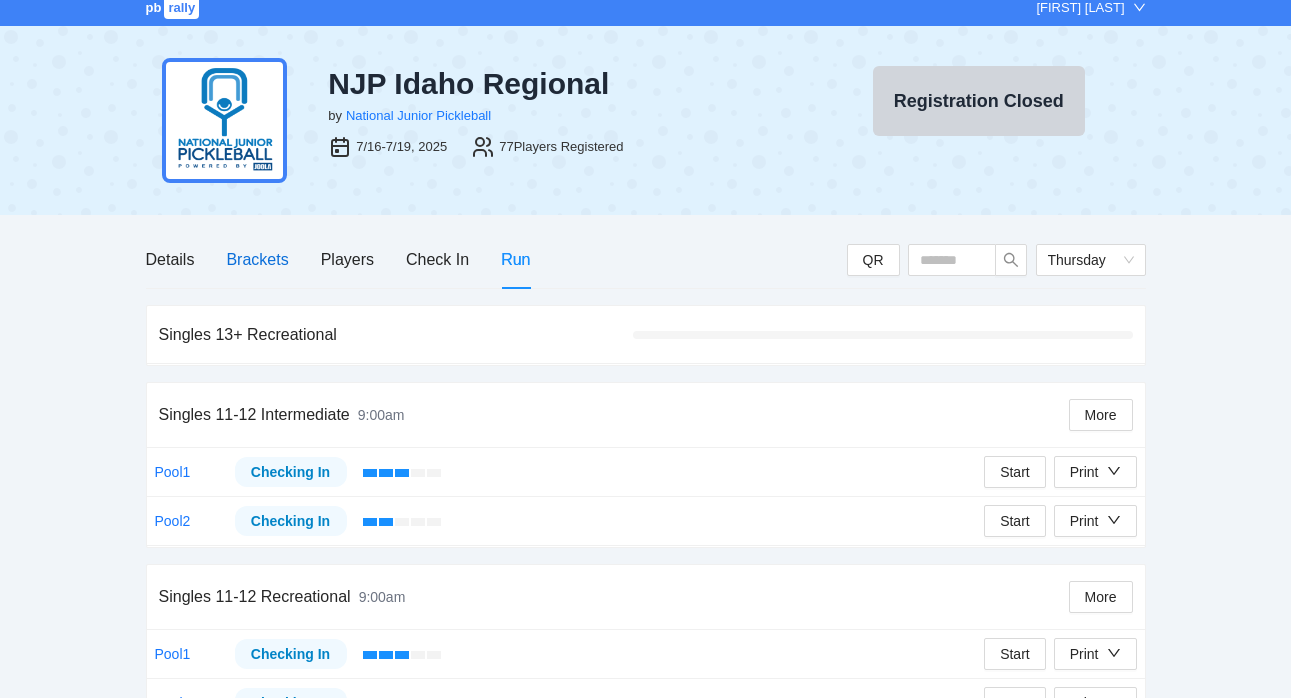 click on "Brackets" at bounding box center [257, 259] 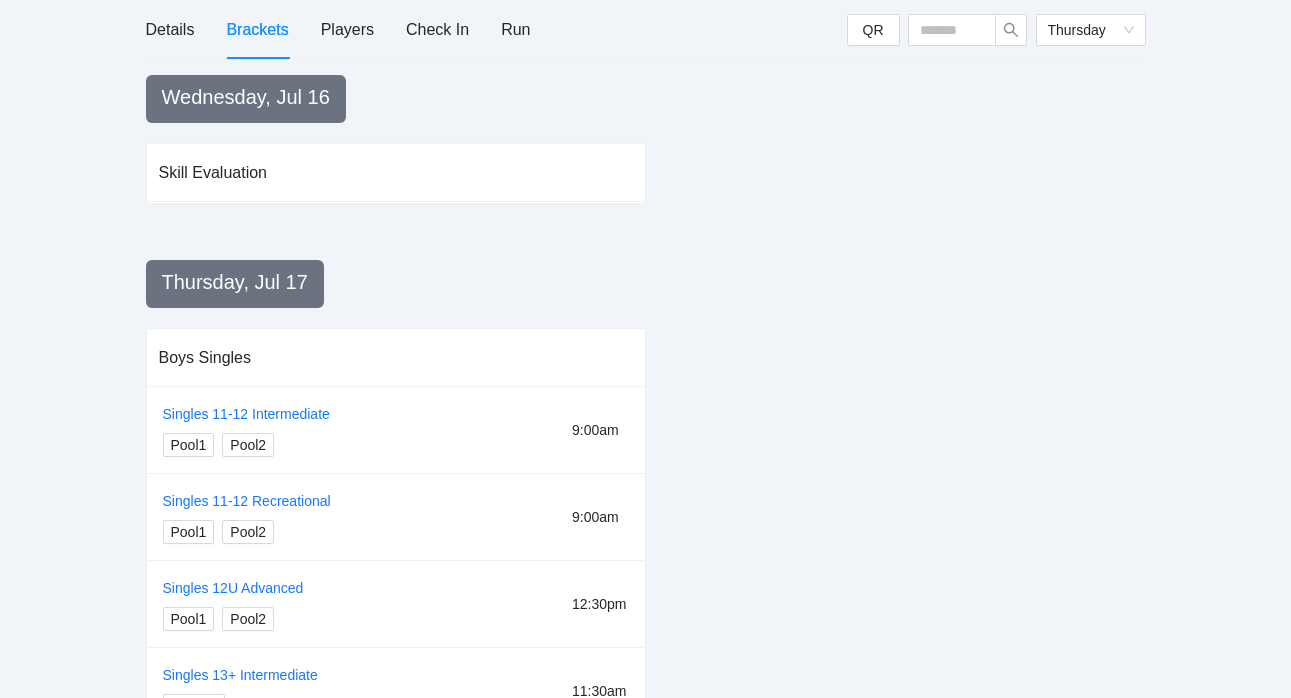 scroll, scrollTop: 72, scrollLeft: 0, axis: vertical 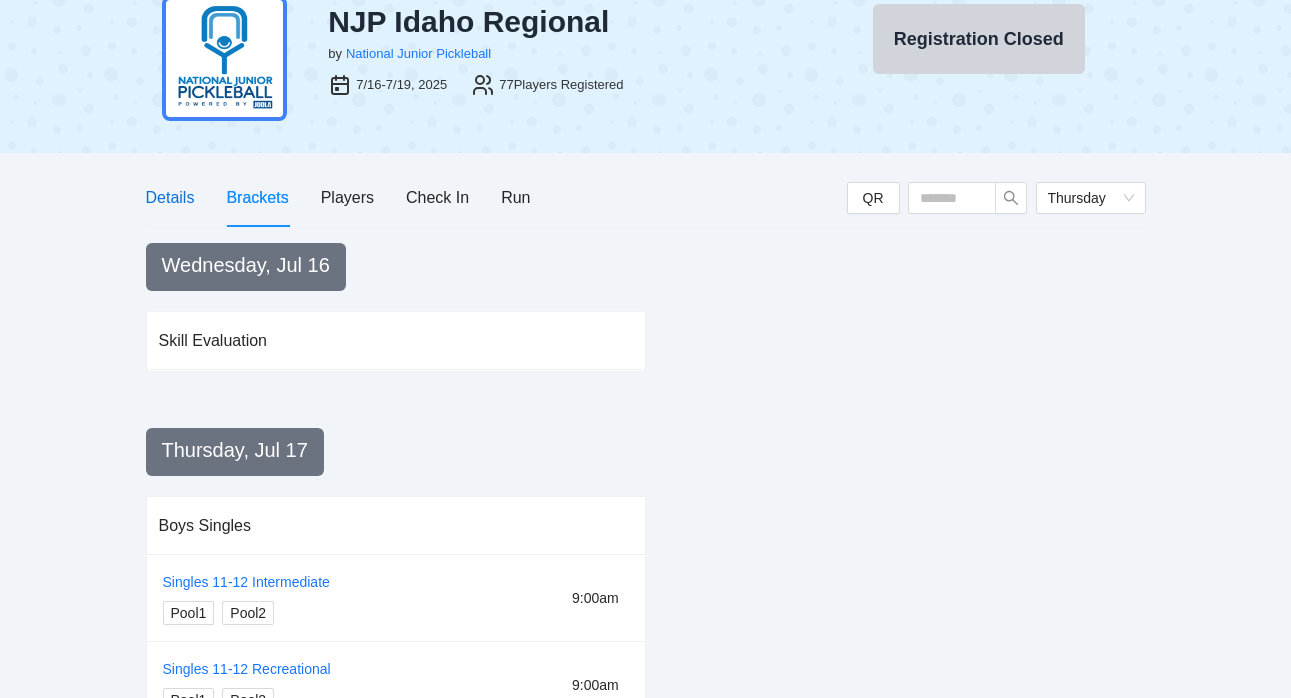 click on "Details" at bounding box center [170, 197] 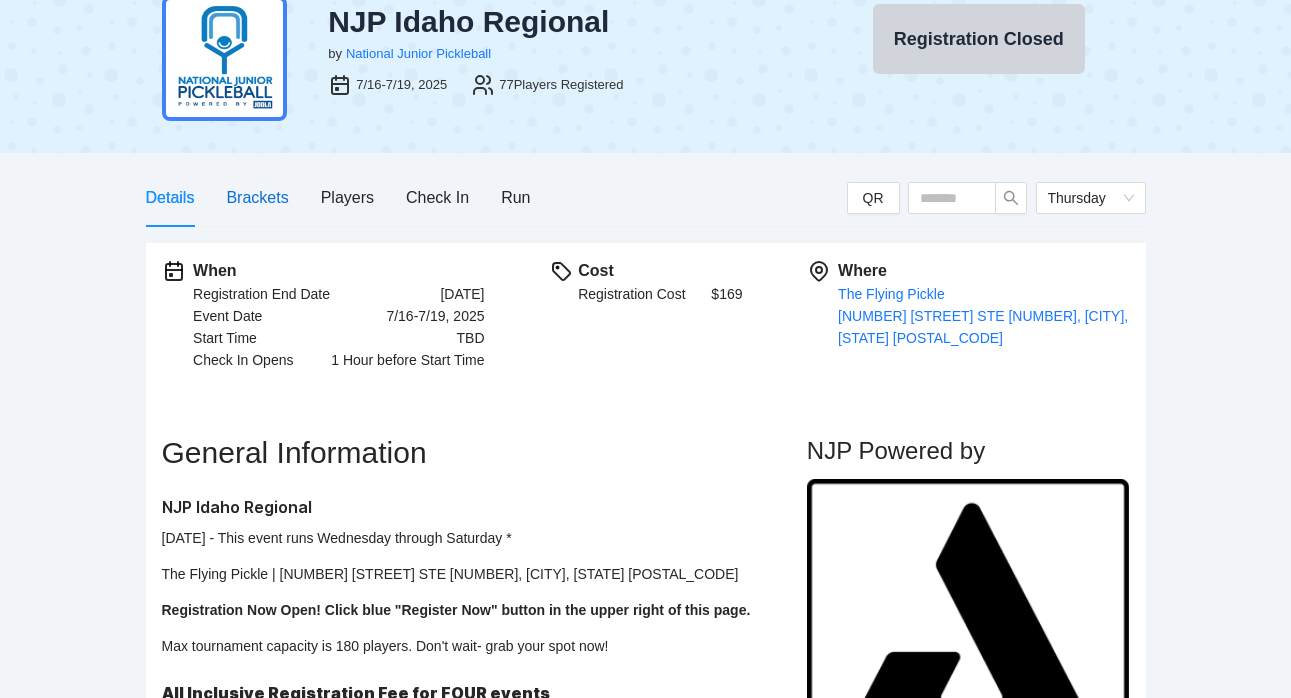 click on "Brackets" at bounding box center [257, 197] 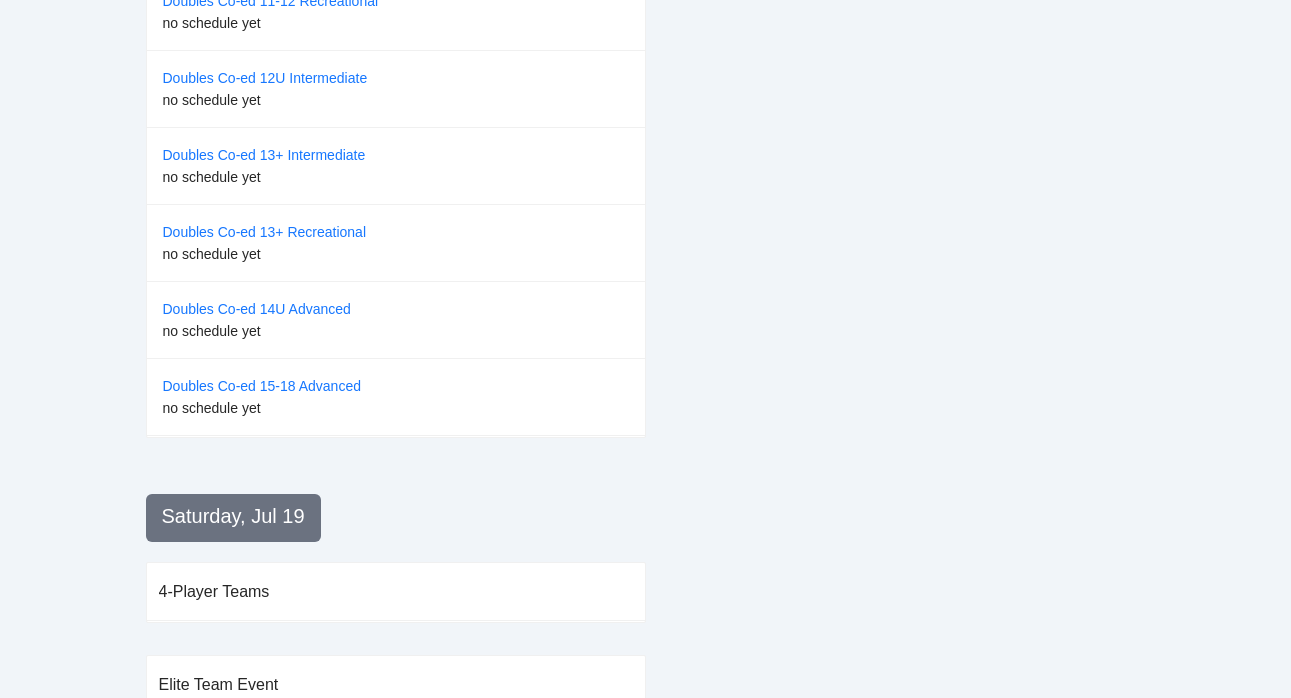 scroll, scrollTop: 1798, scrollLeft: 0, axis: vertical 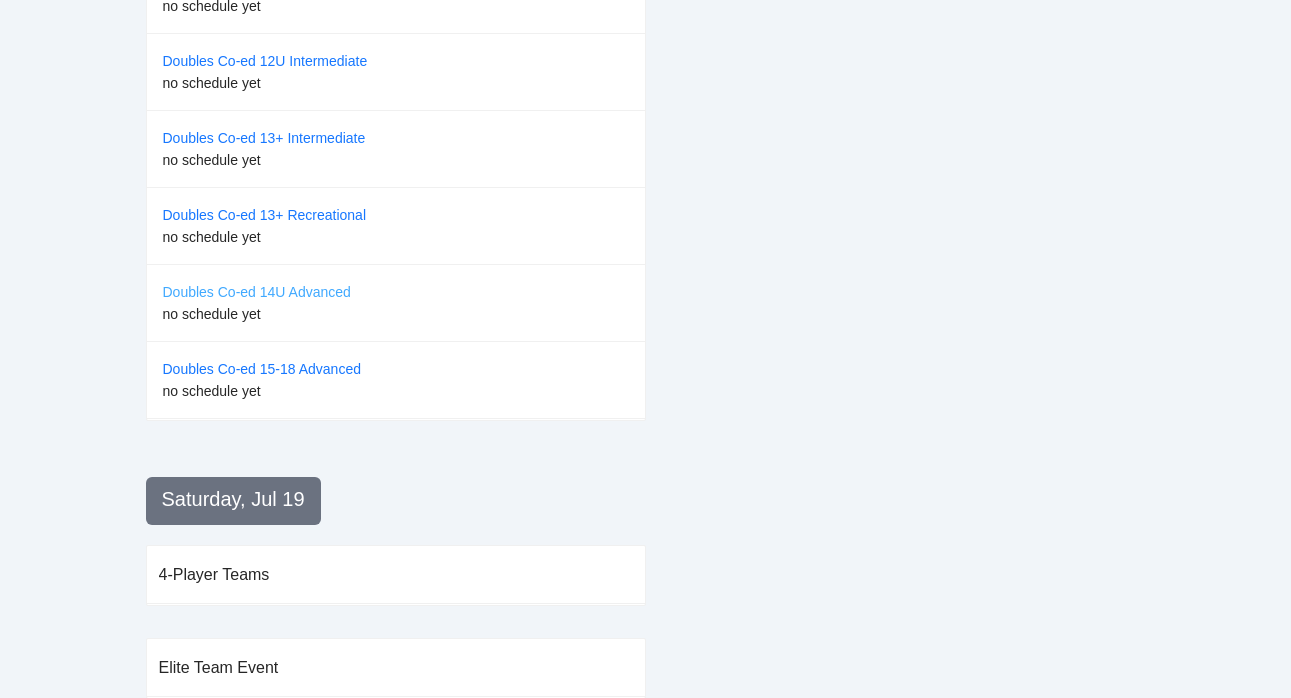 click on "Doubles Co-ed 14U Advanced" at bounding box center [257, 292] 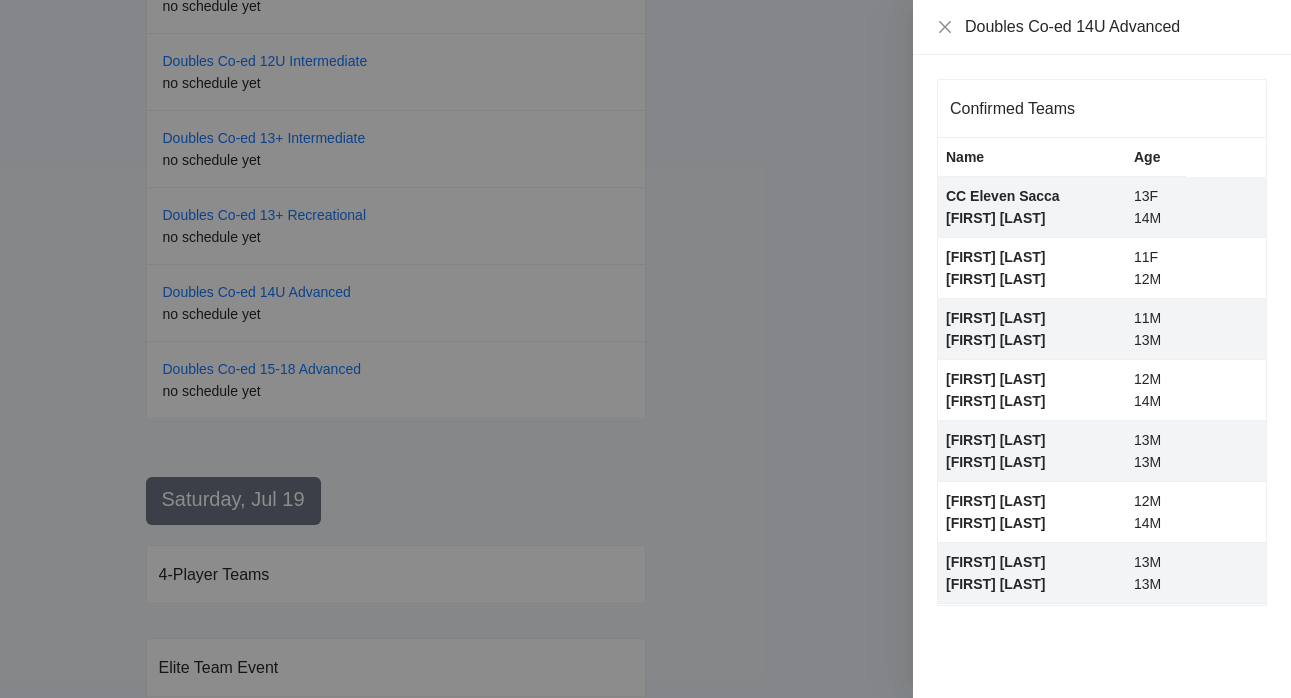 click at bounding box center (645, 349) 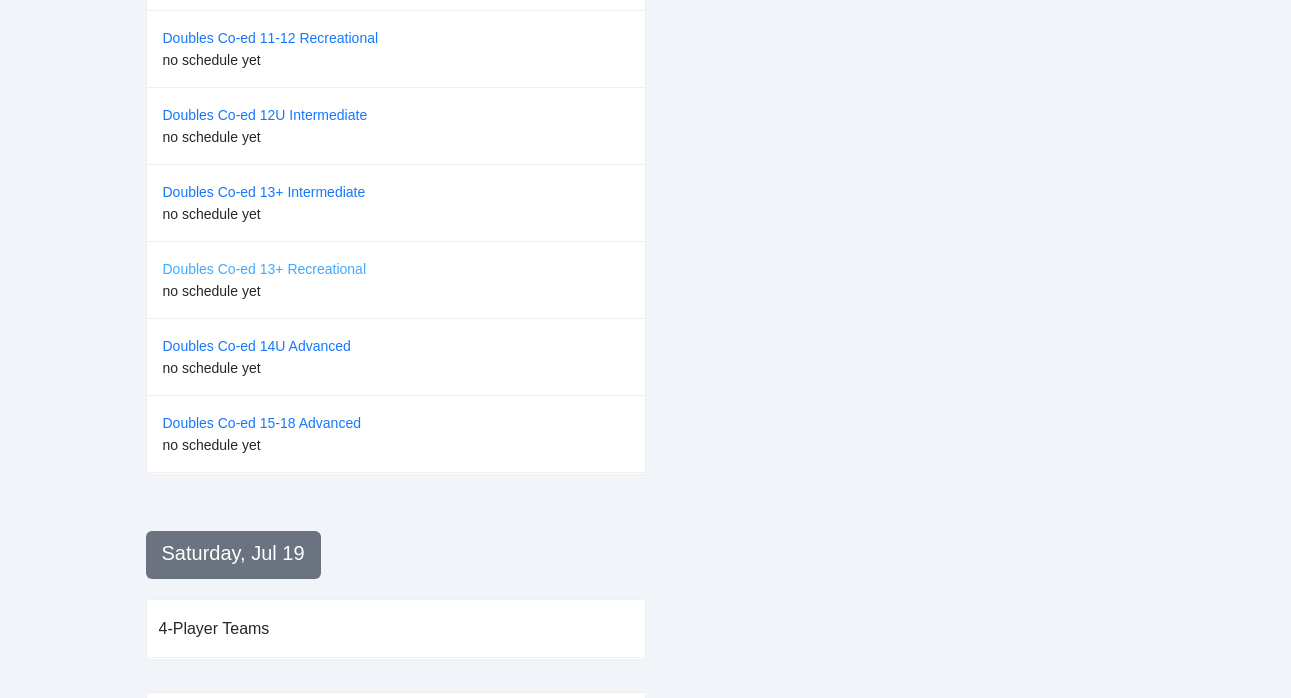scroll, scrollTop: 1743, scrollLeft: 0, axis: vertical 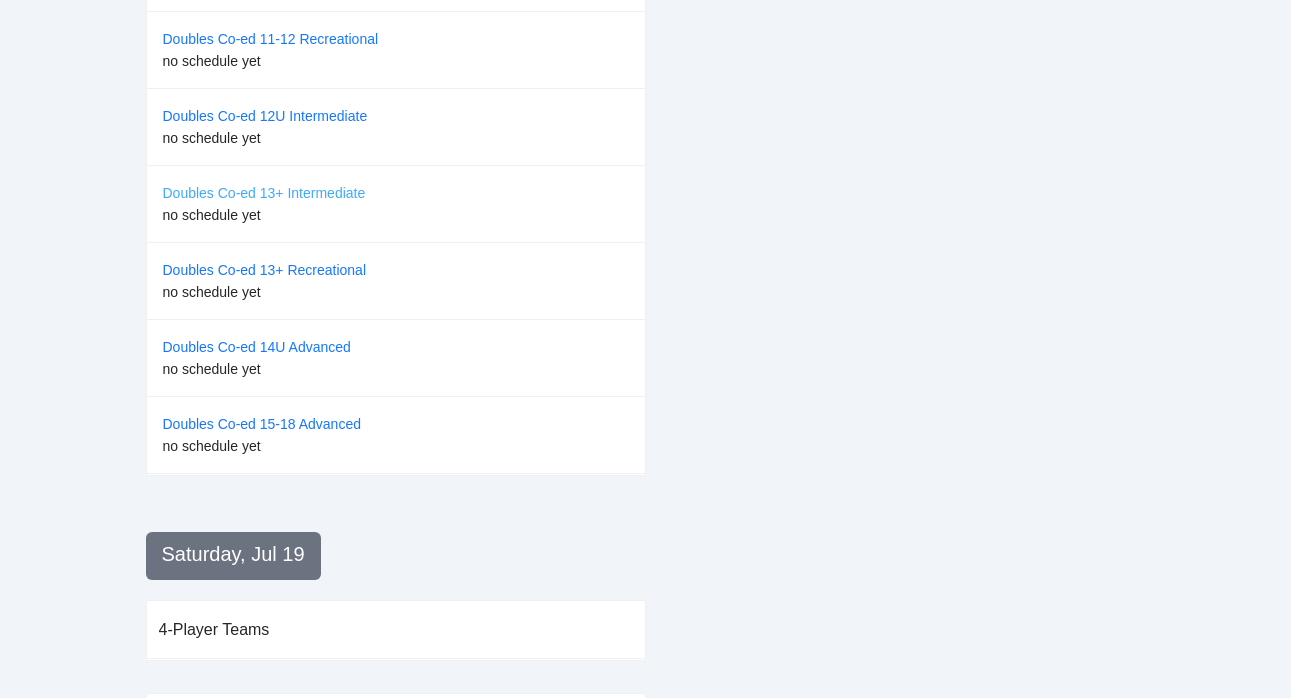 click on "Doubles Co-ed 13+ Intermediate" at bounding box center (264, 193) 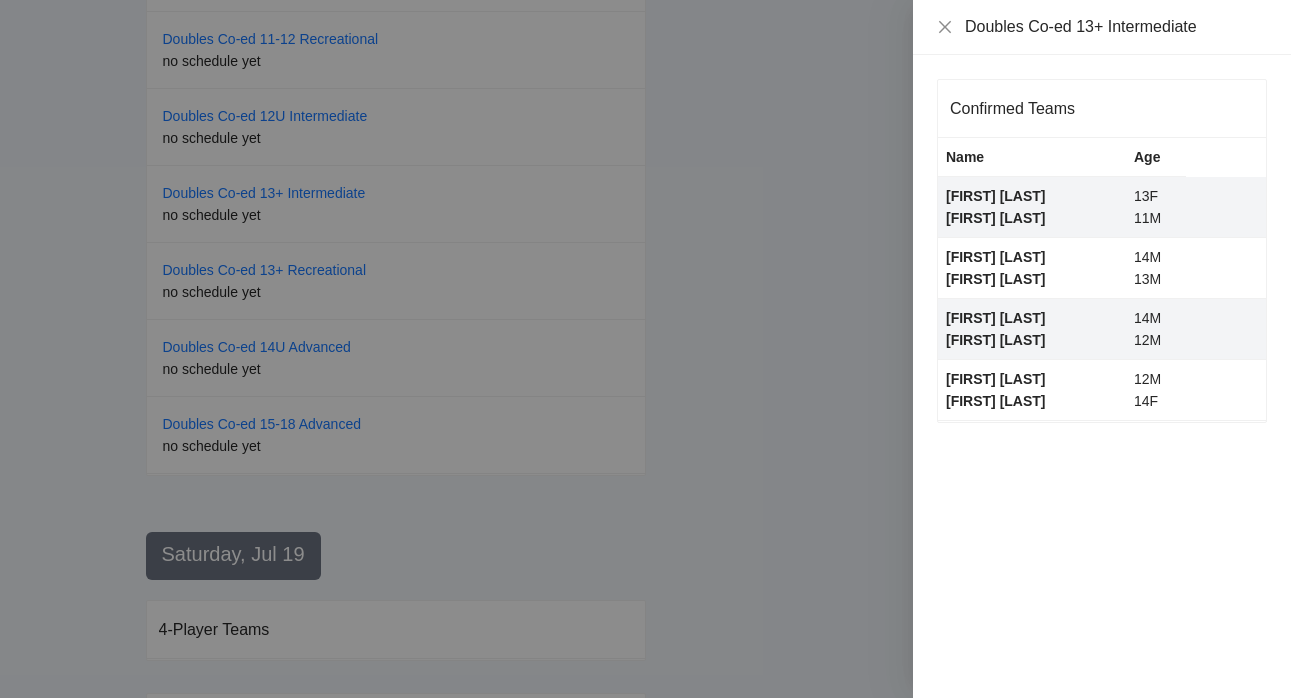 click at bounding box center [645, 349] 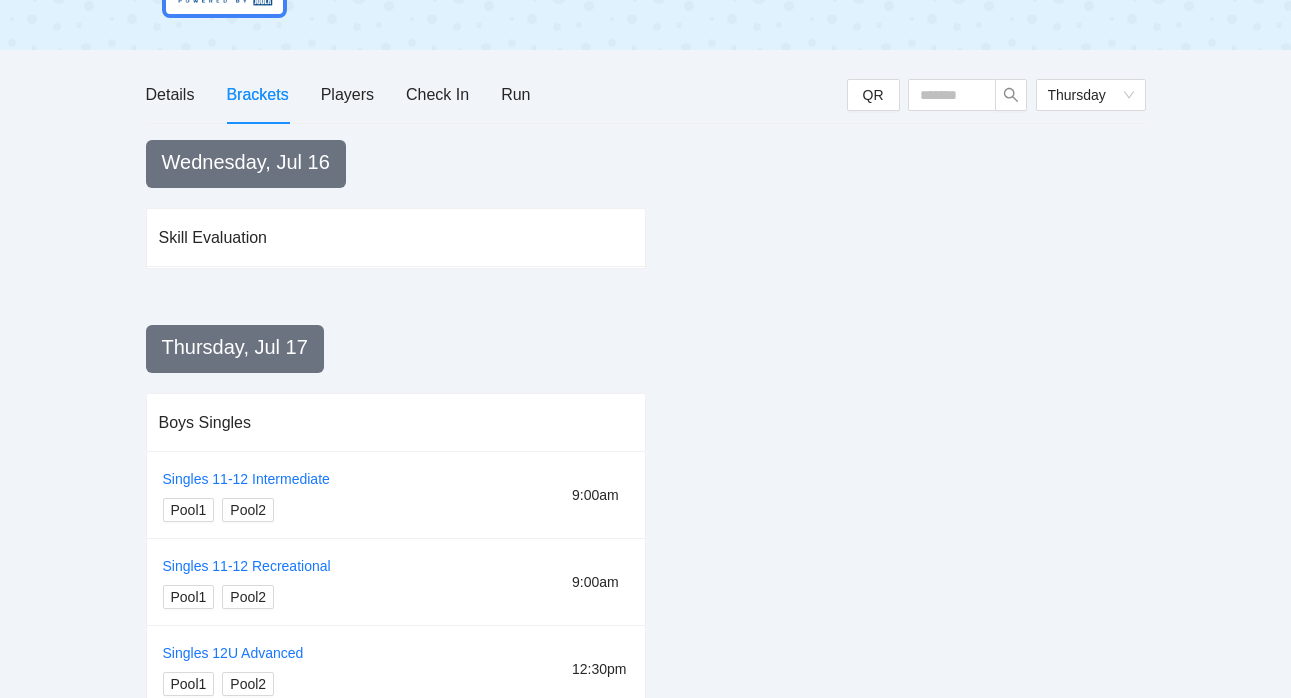 scroll, scrollTop: 0, scrollLeft: 0, axis: both 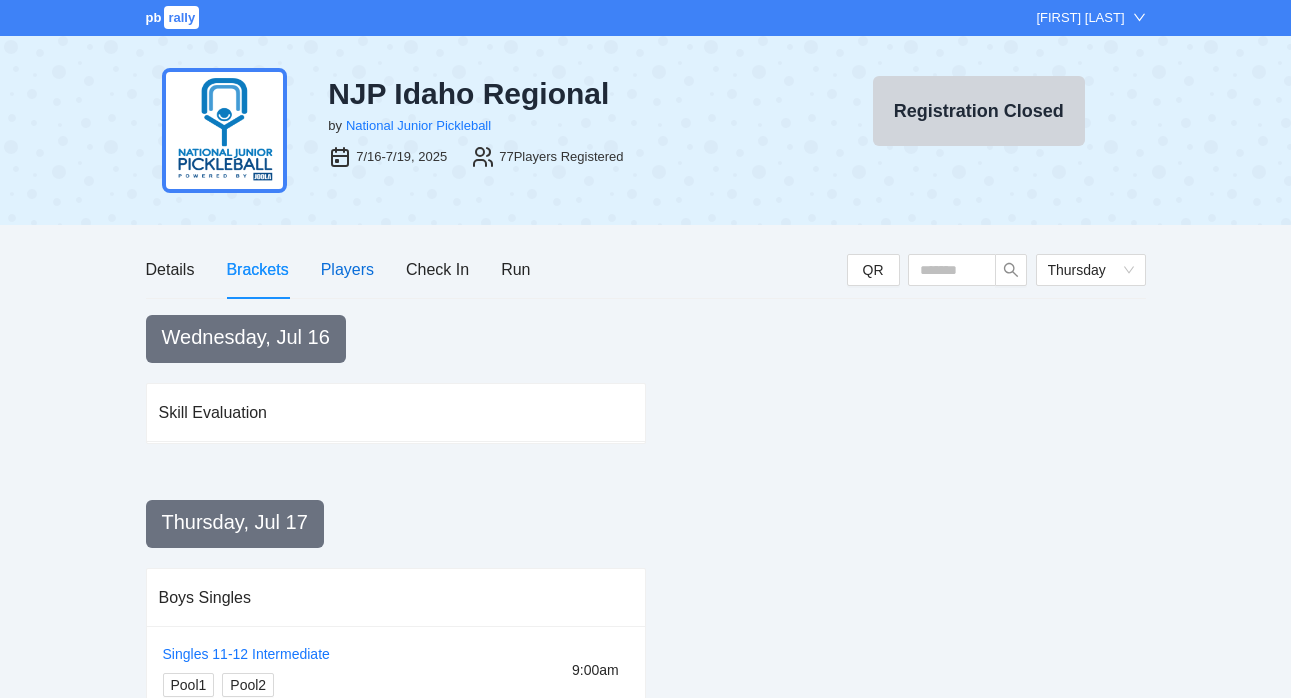 click on "Players" at bounding box center [347, 269] 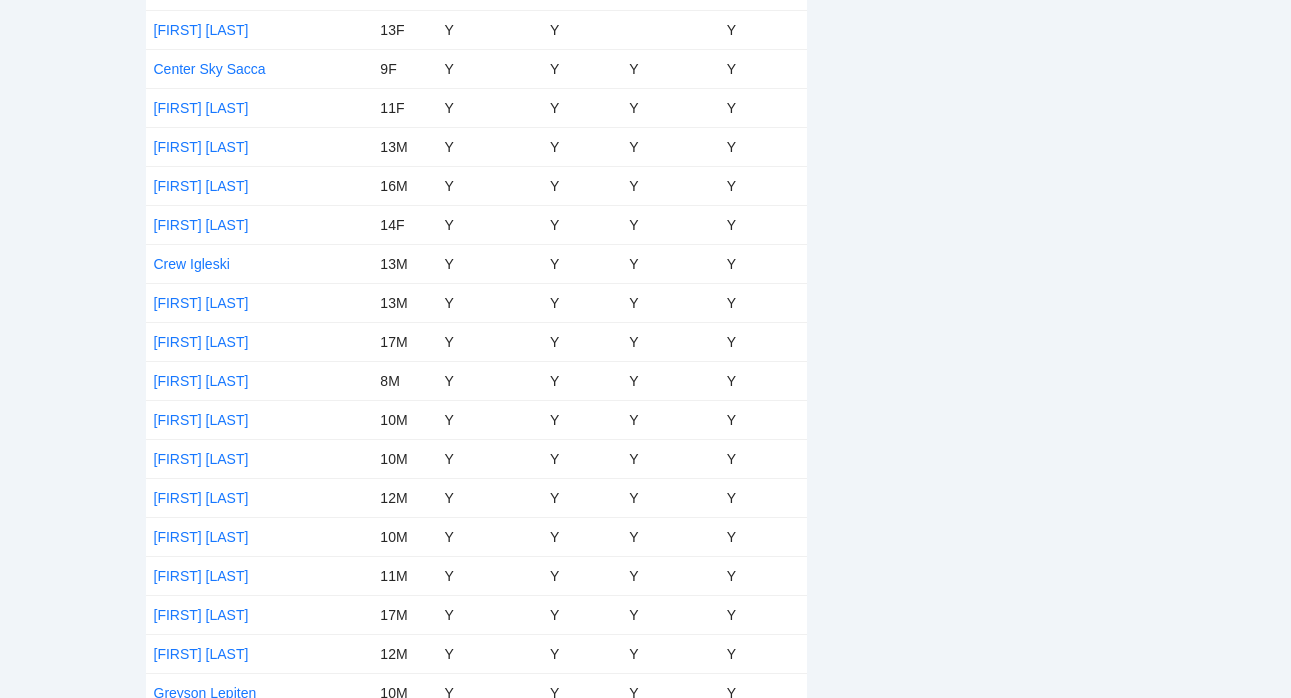 scroll, scrollTop: 0, scrollLeft: 0, axis: both 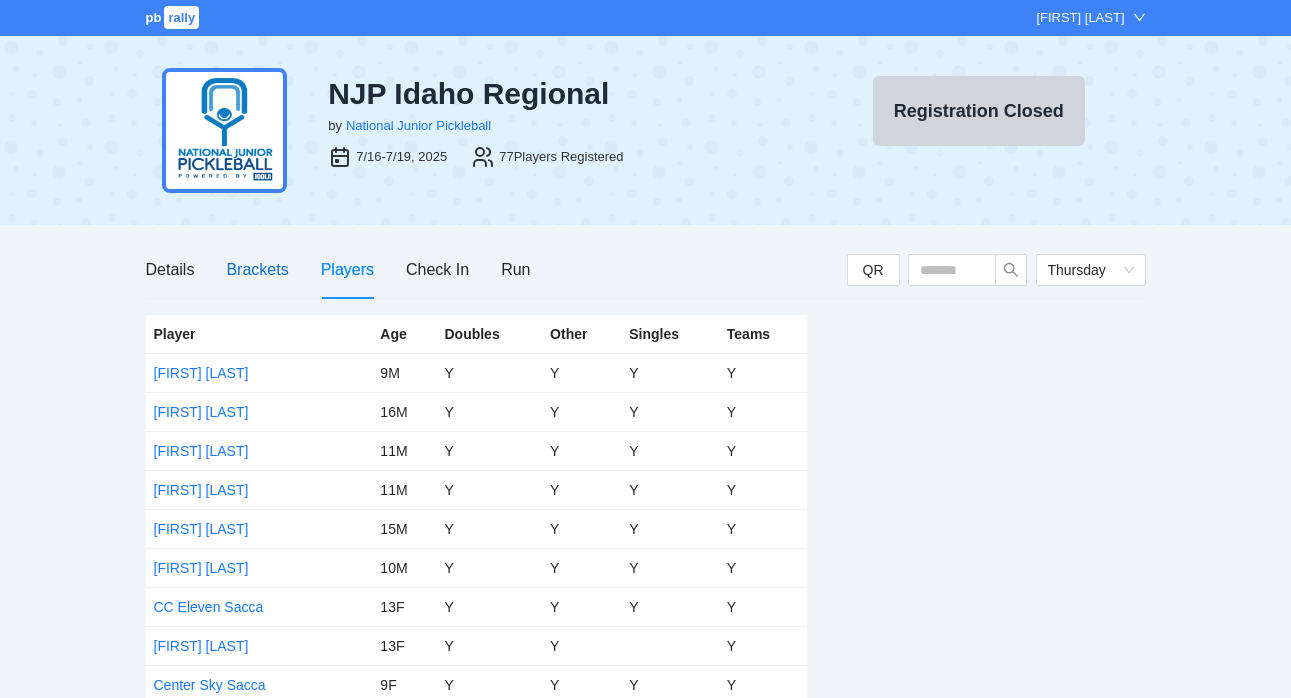 click on "Brackets" at bounding box center [257, 269] 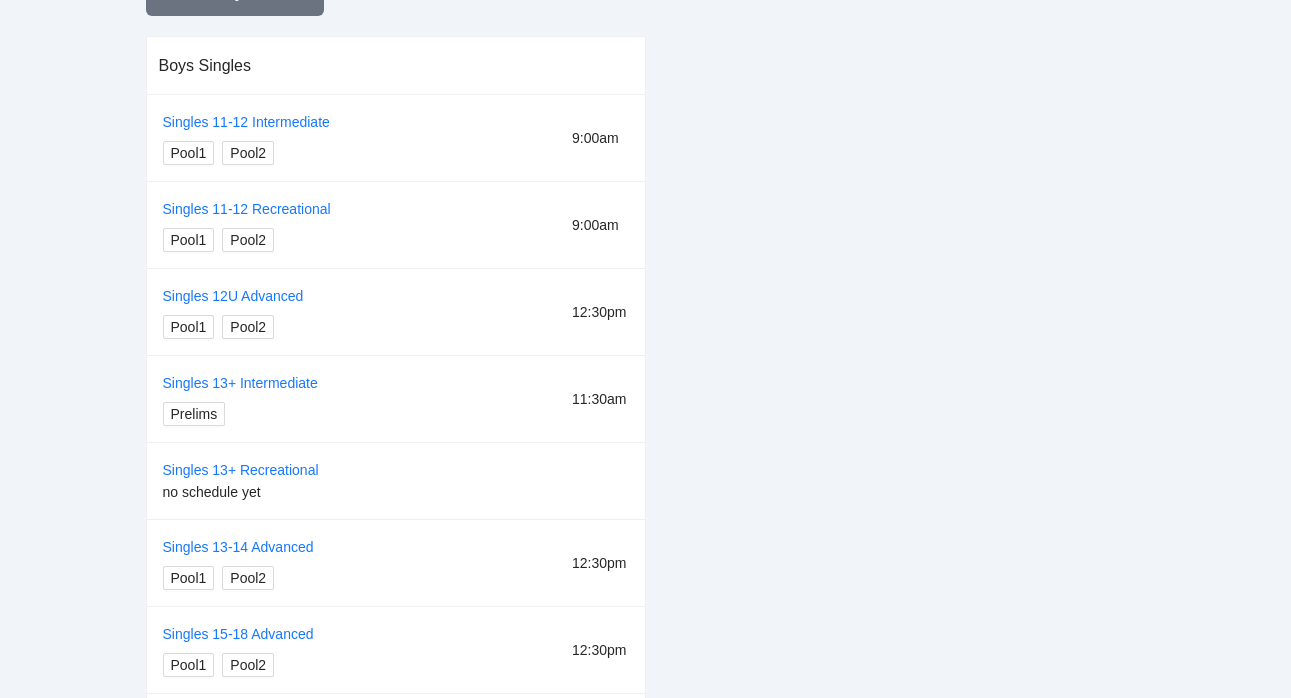 scroll, scrollTop: 0, scrollLeft: 0, axis: both 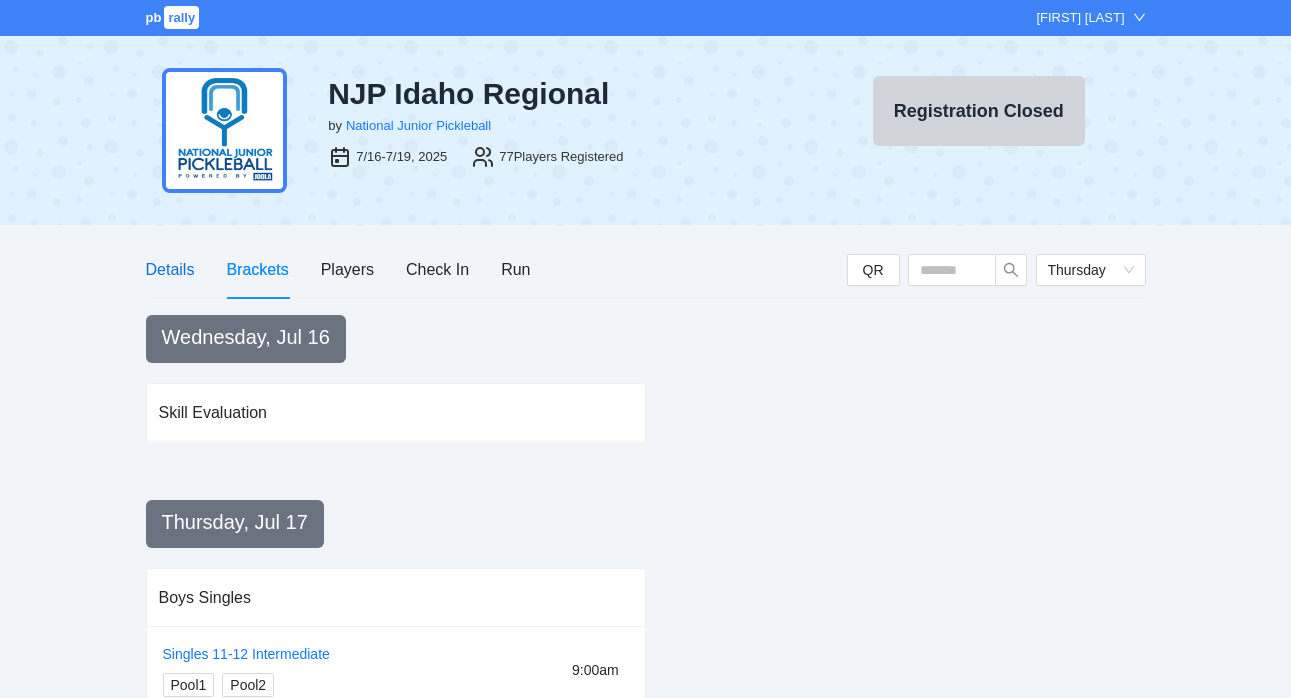 click on "Details" at bounding box center (170, 269) 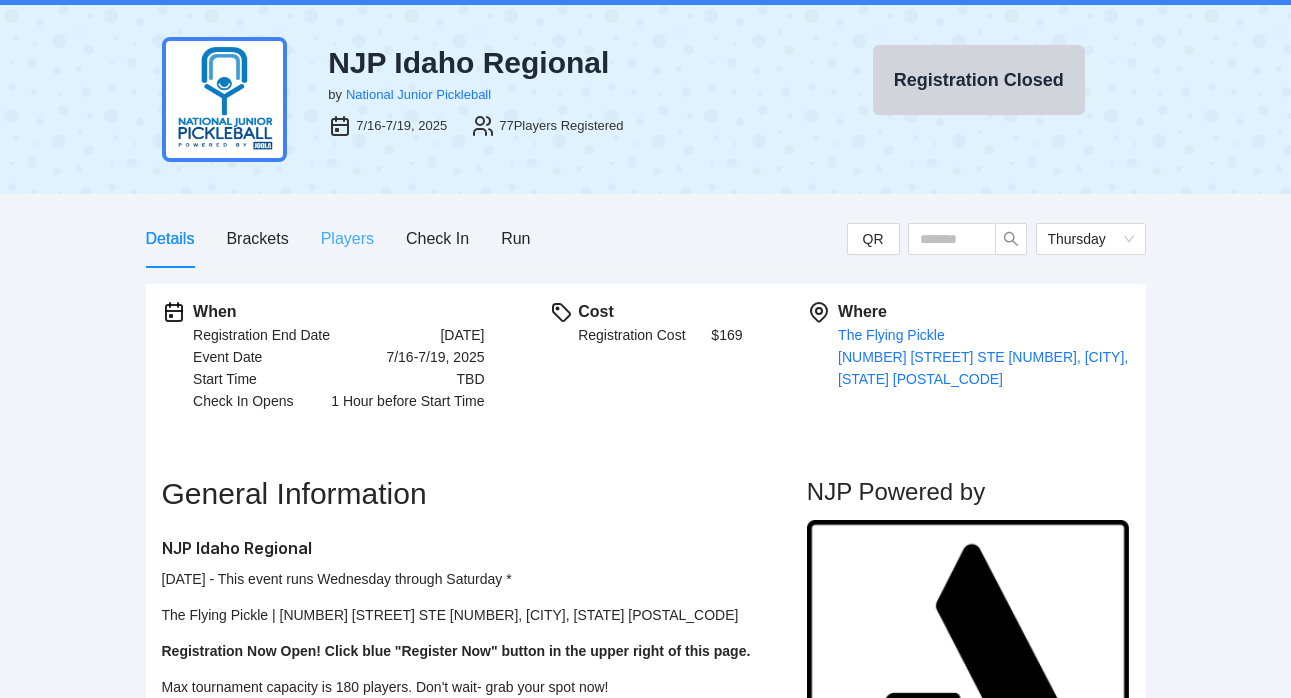 scroll, scrollTop: 0, scrollLeft: 0, axis: both 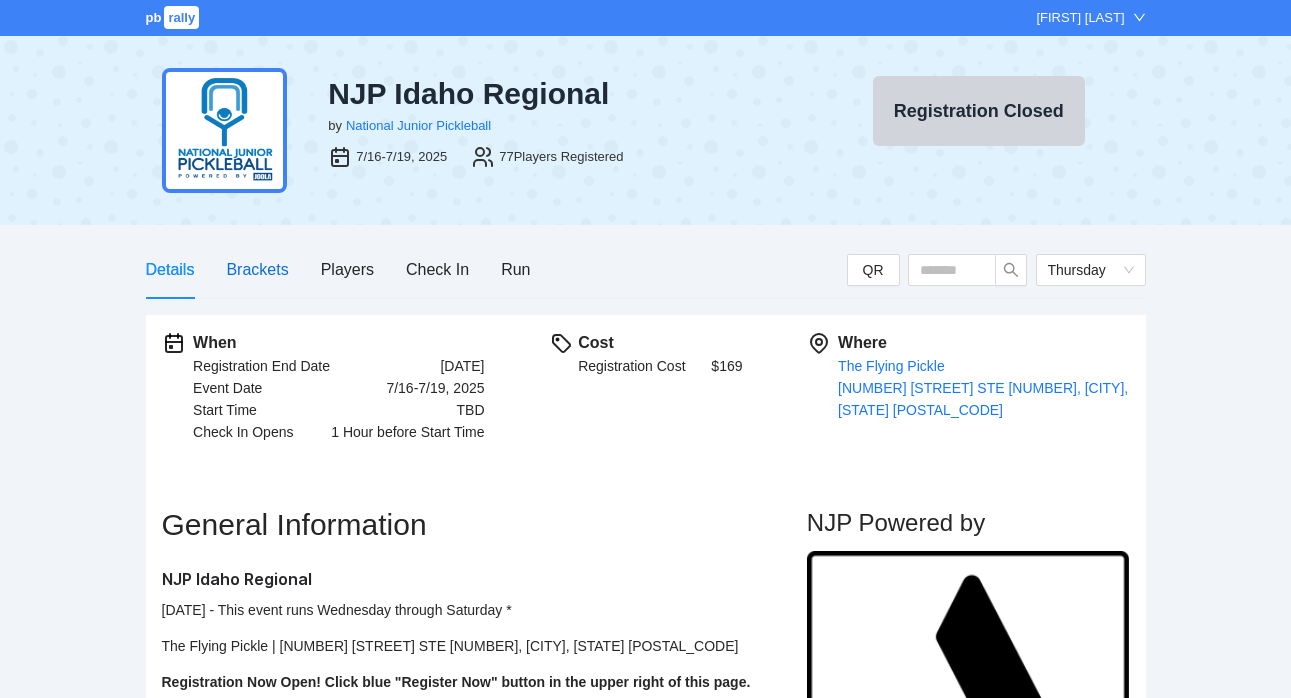 click on "Brackets" at bounding box center (257, 269) 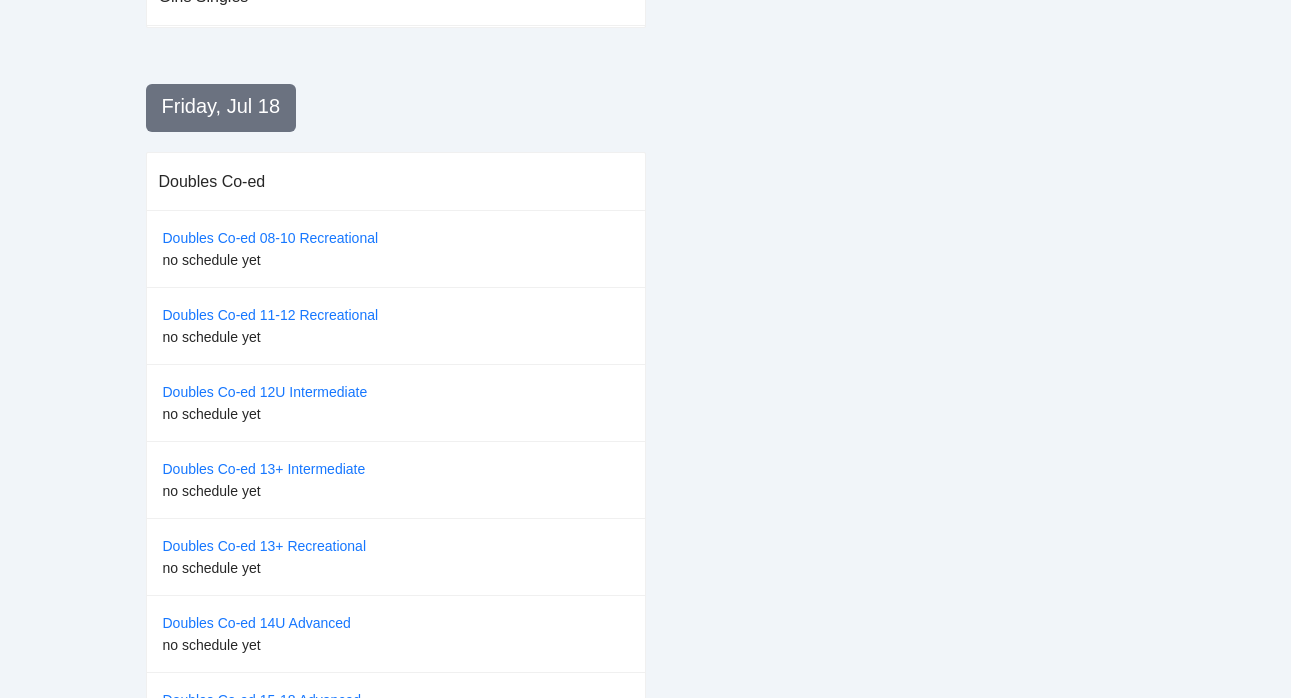 scroll, scrollTop: 1509, scrollLeft: 0, axis: vertical 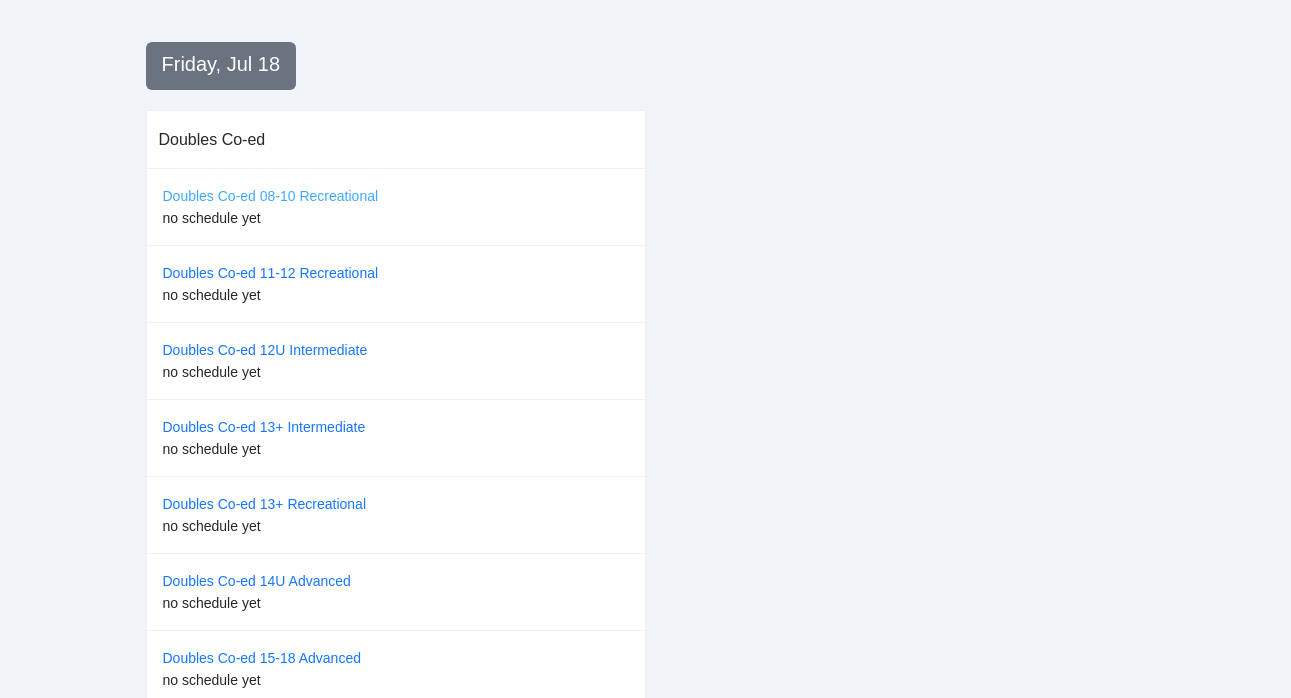 click on "Doubles Co-ed 08-10 Recreational" at bounding box center [271, 196] 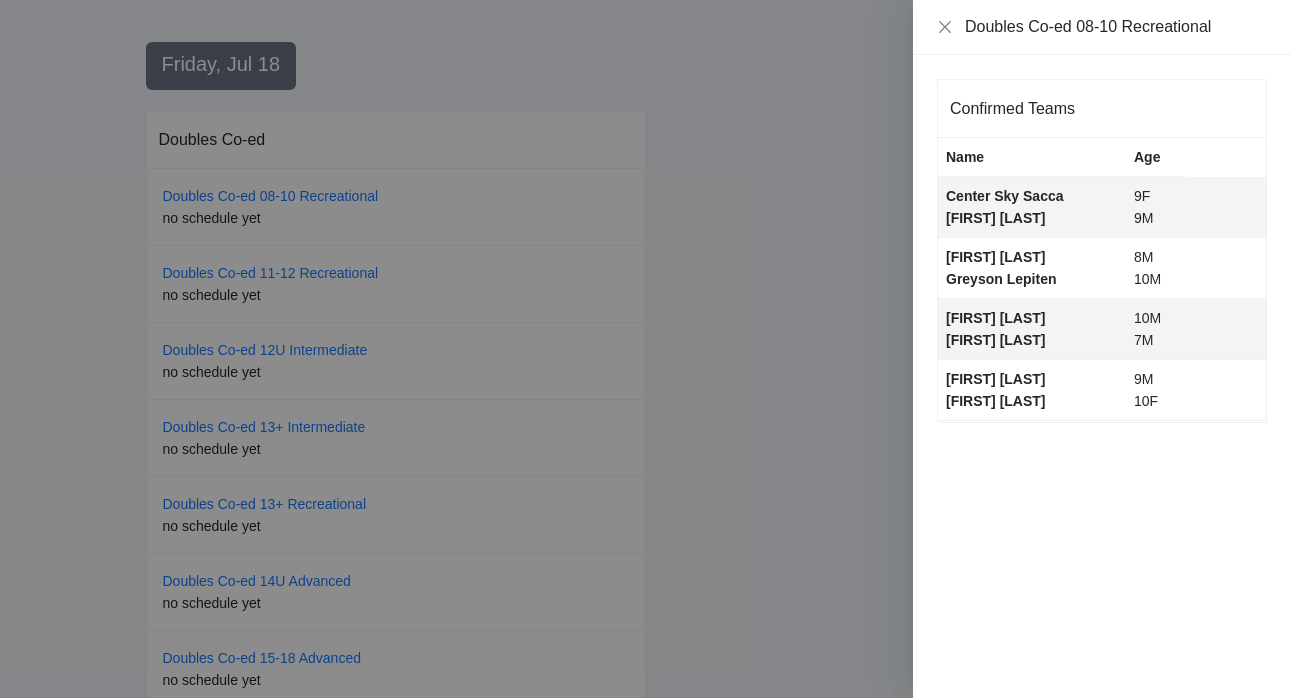 click at bounding box center (645, 349) 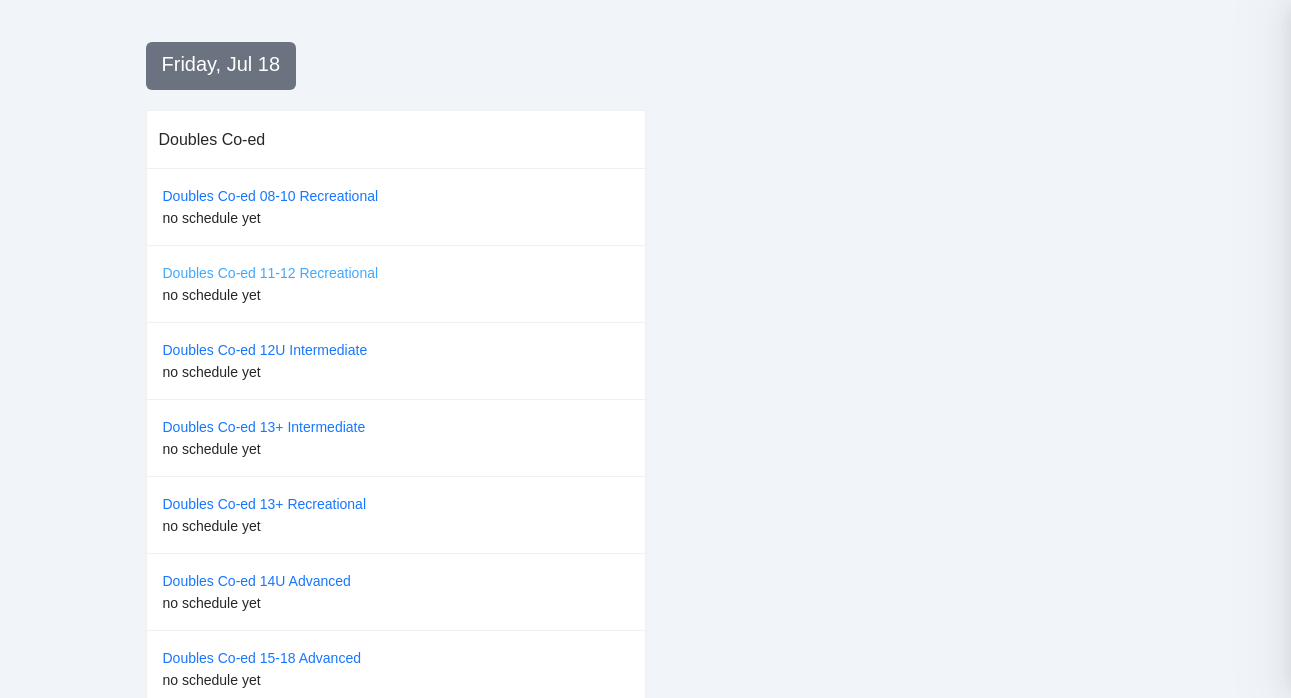 click on "Doubles Co-ed 11-12 Recreational" at bounding box center [271, 273] 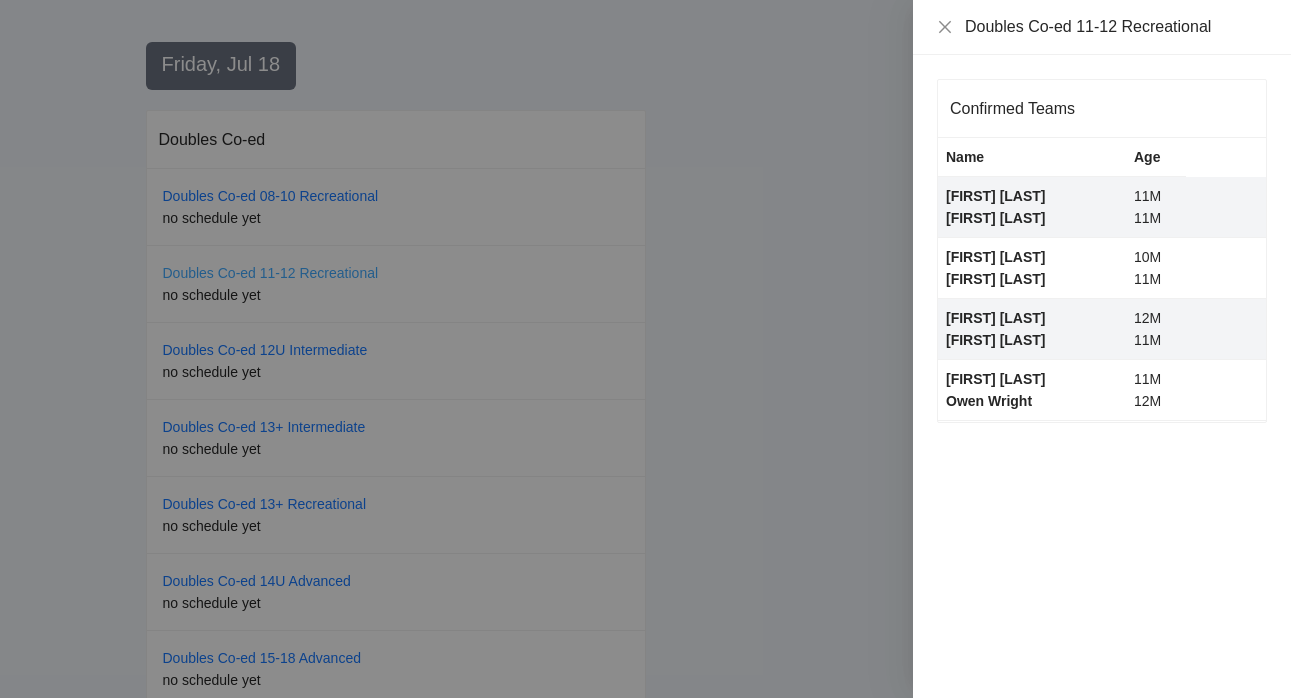 click at bounding box center [645, 349] 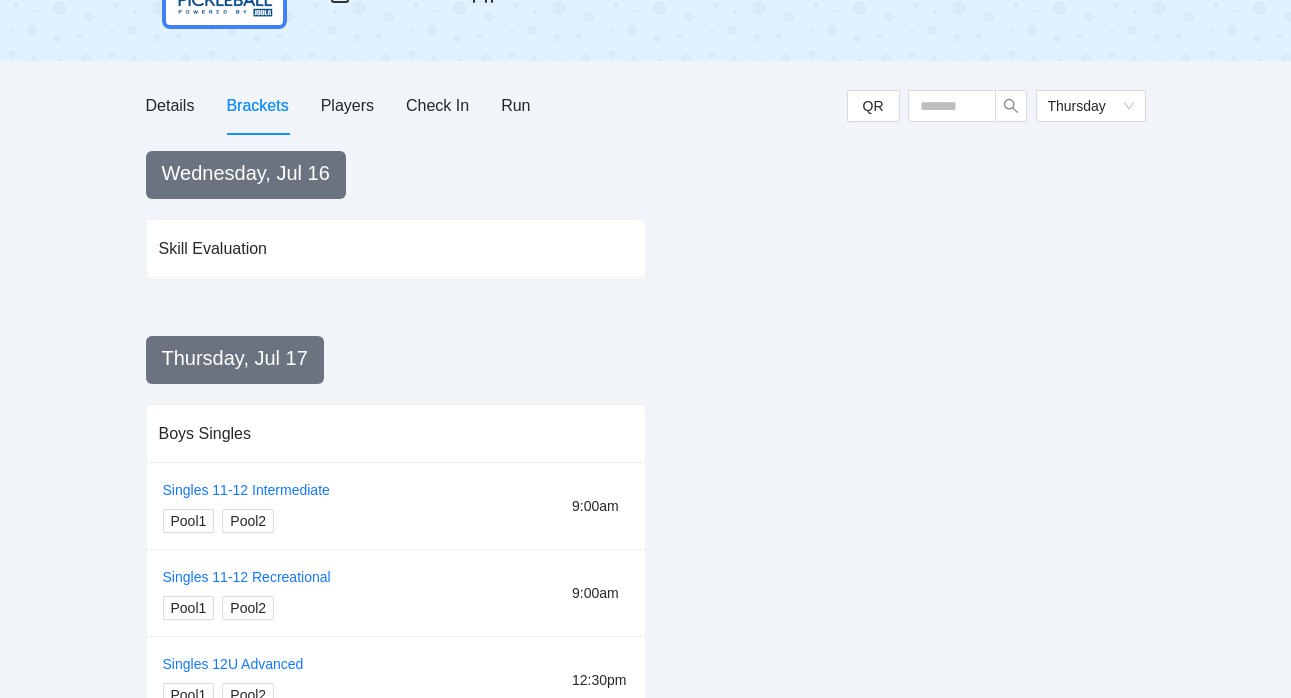 scroll, scrollTop: 0, scrollLeft: 0, axis: both 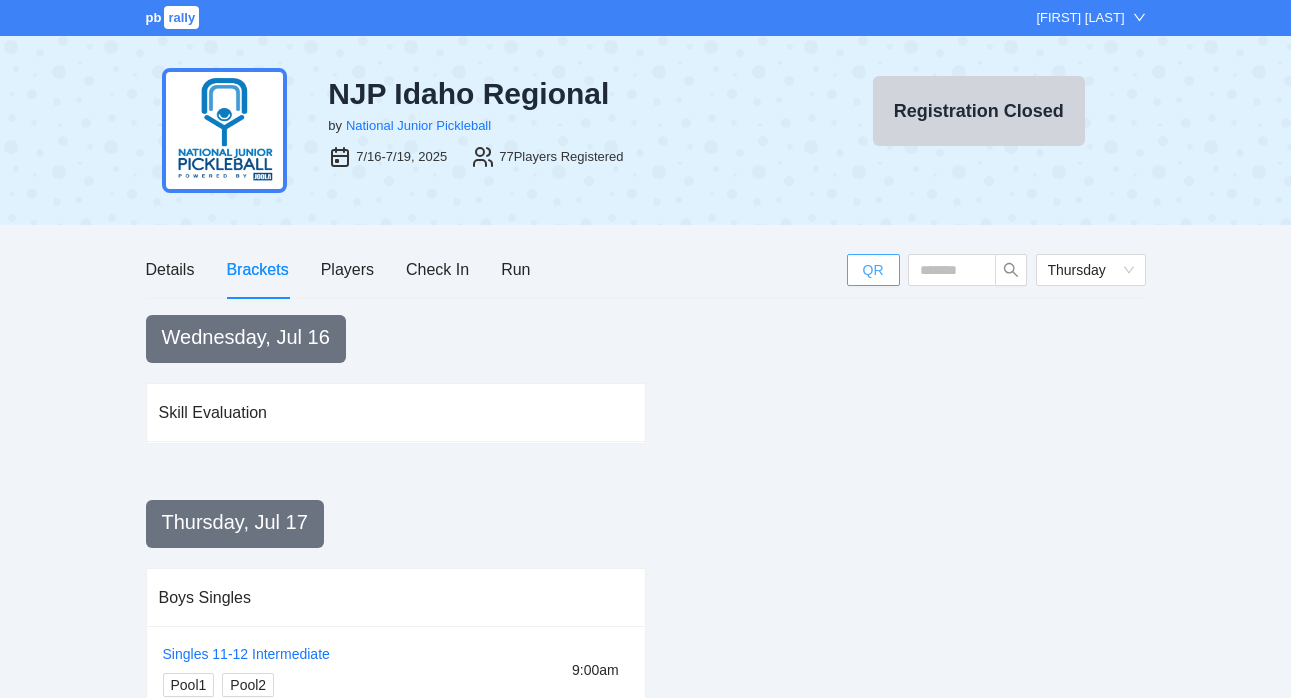 click on "QR" at bounding box center [873, 270] 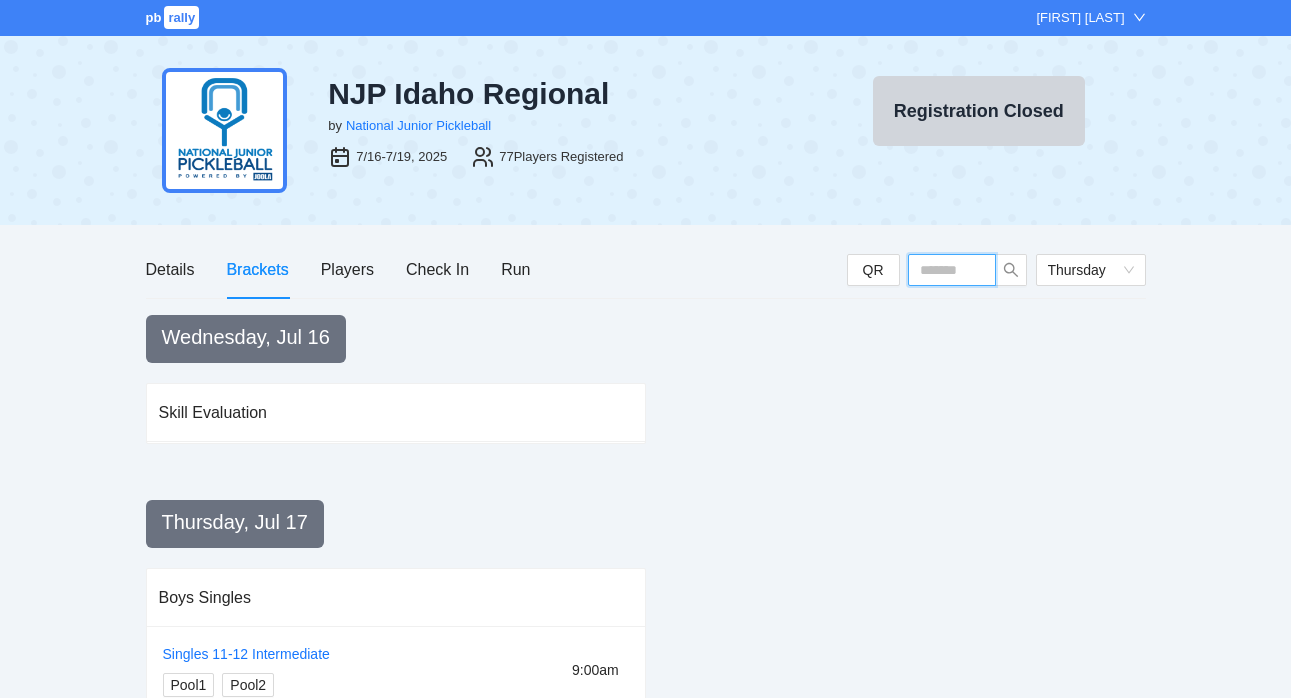 click at bounding box center [952, 270] 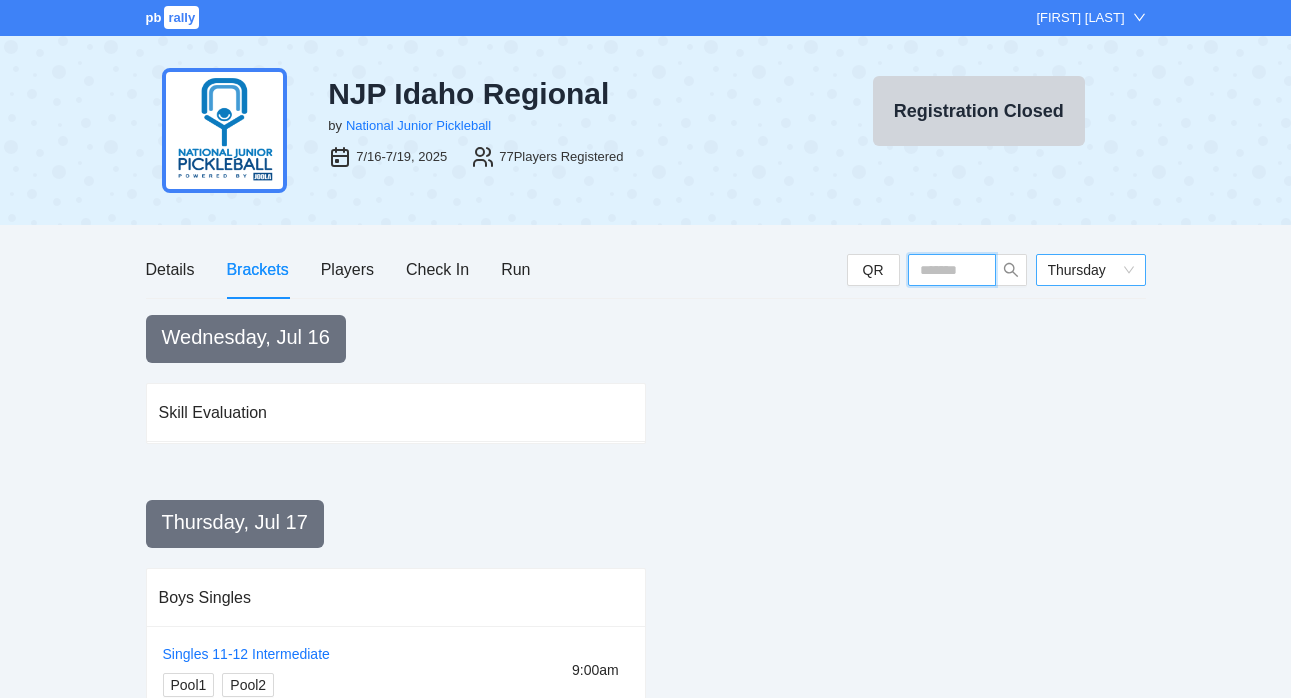 click on "Thursday" at bounding box center (1091, 270) 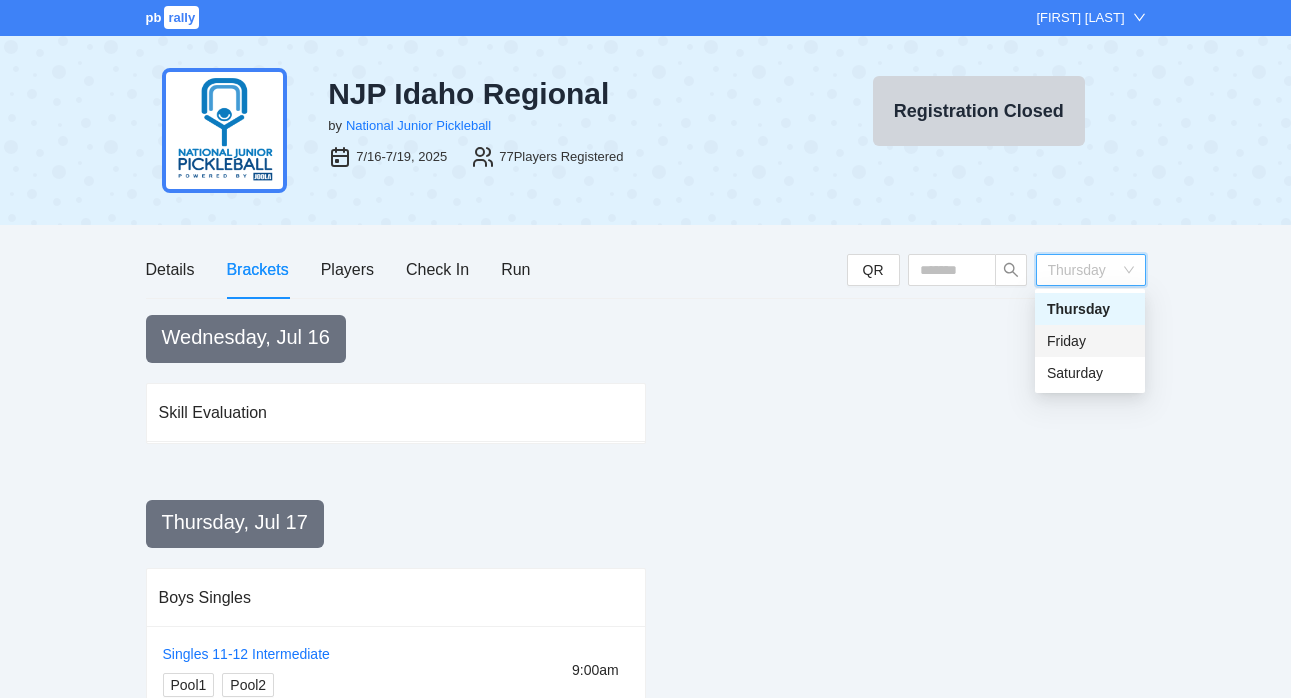 click on "Friday" at bounding box center (1090, 341) 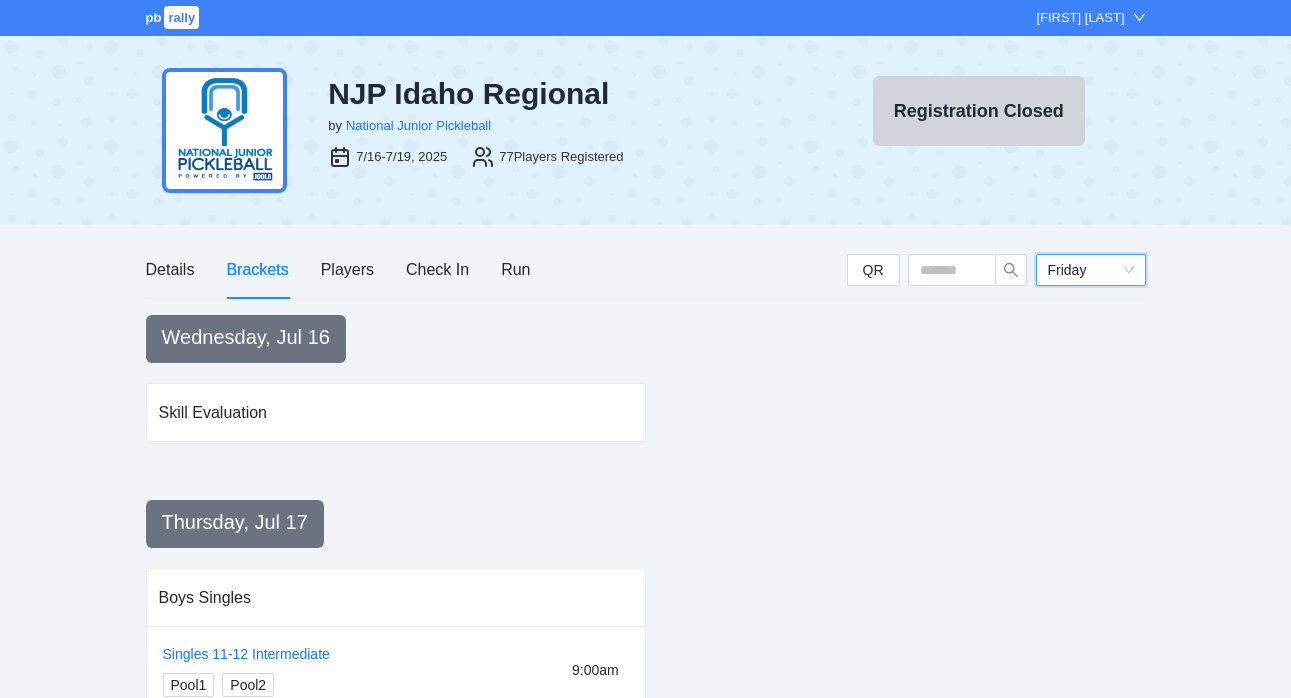click on "Brackets" at bounding box center (257, 269) 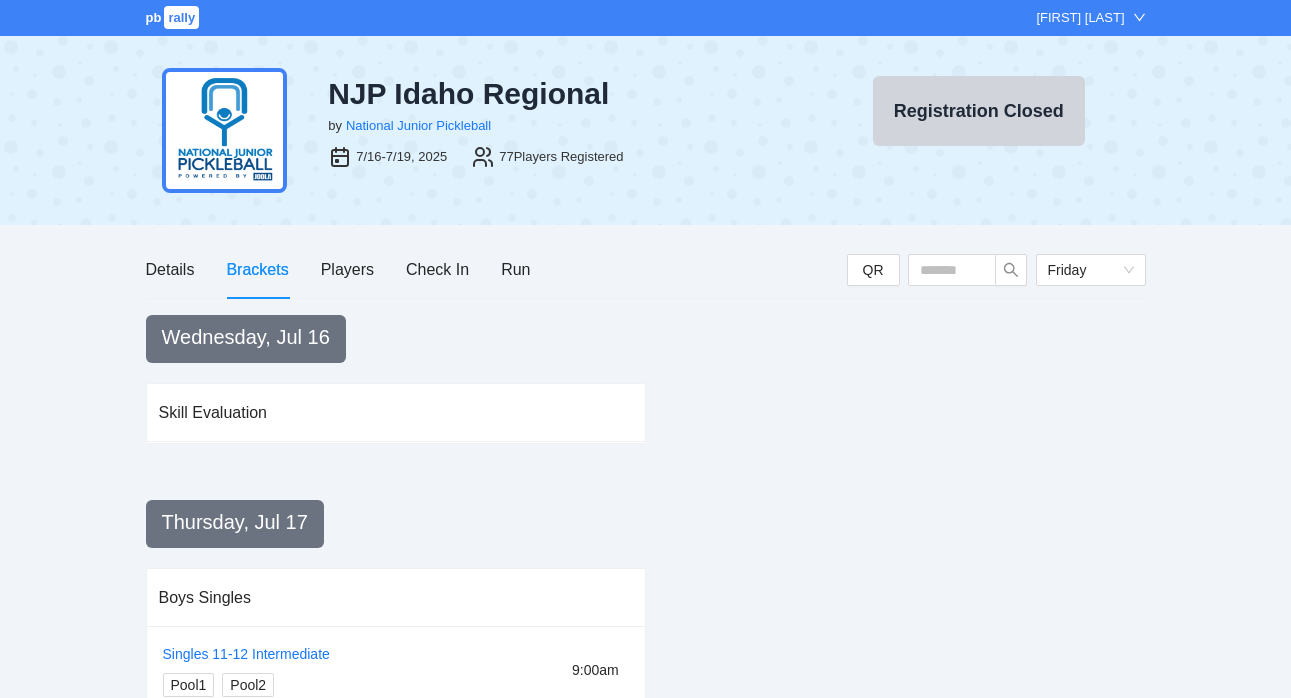 click on "Brackets" at bounding box center (257, 269) 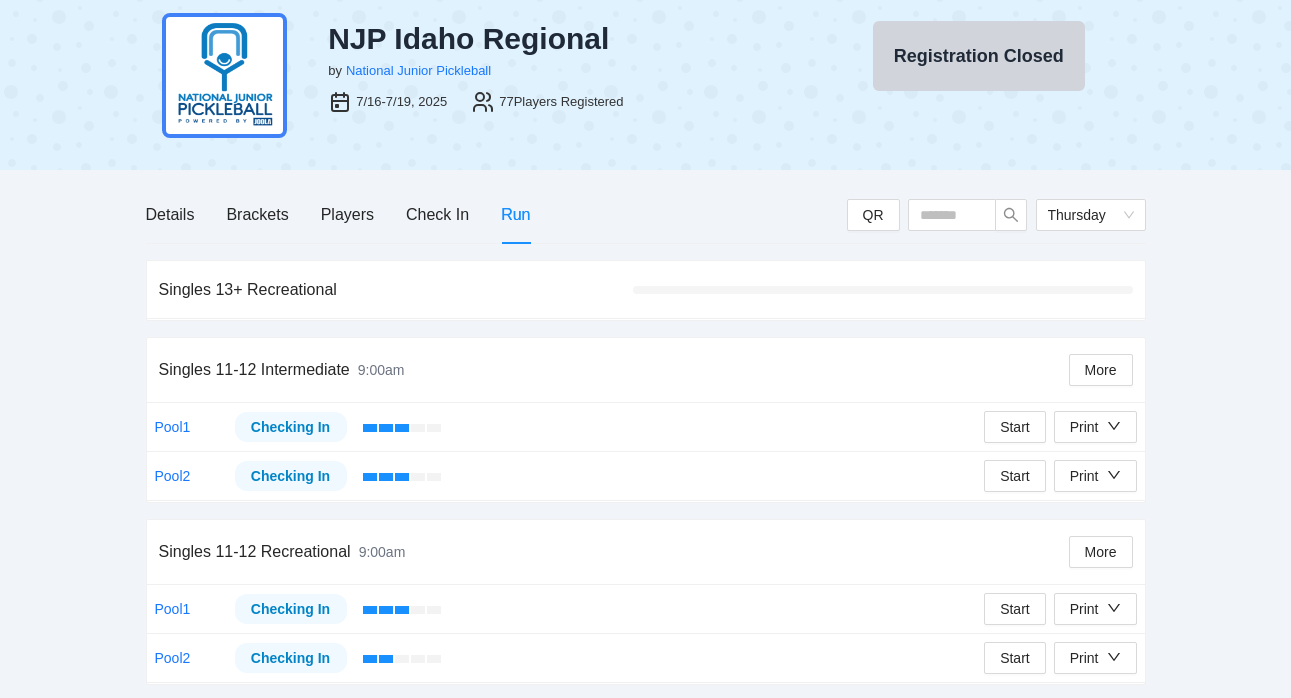 scroll, scrollTop: 0, scrollLeft: 0, axis: both 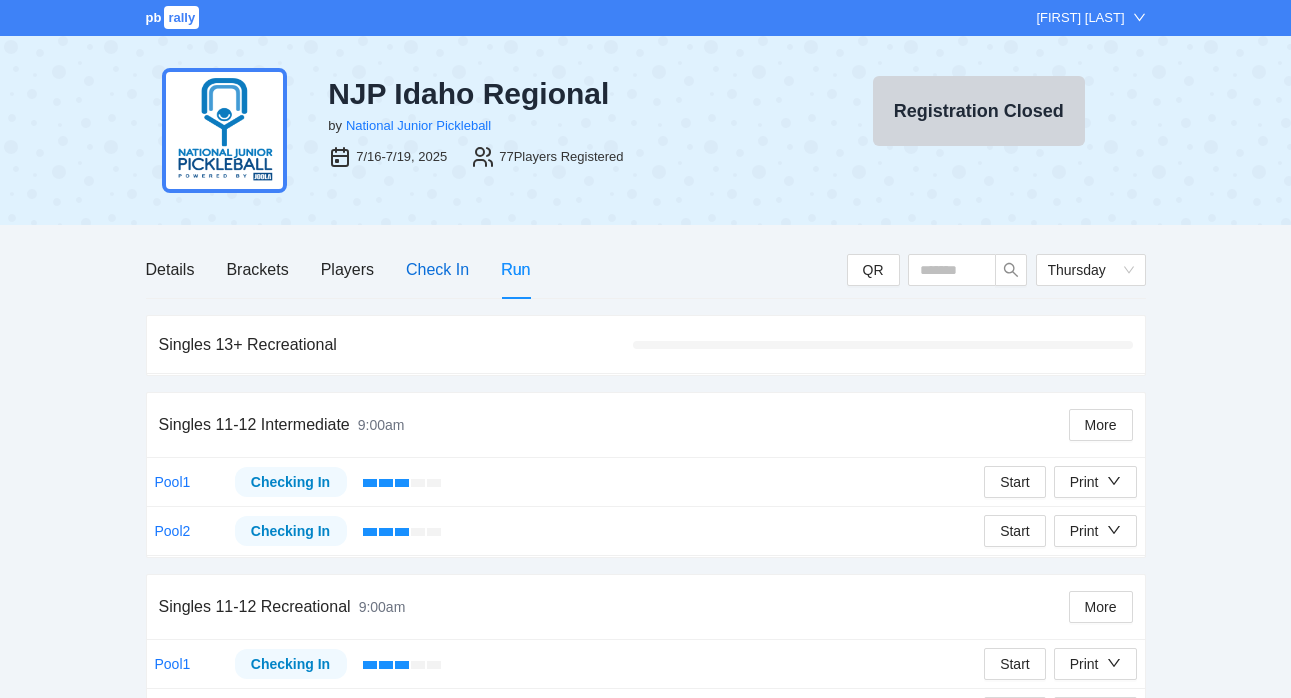 click on "Check In" at bounding box center [437, 269] 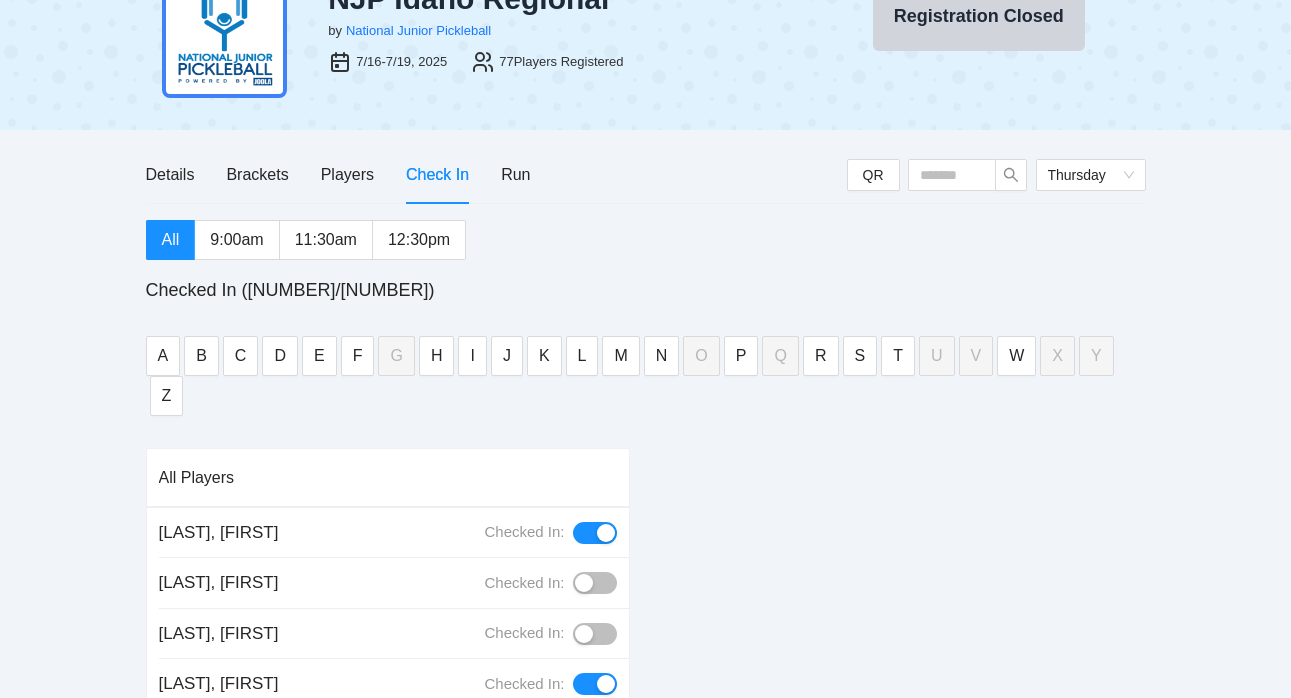 scroll, scrollTop: 0, scrollLeft: 0, axis: both 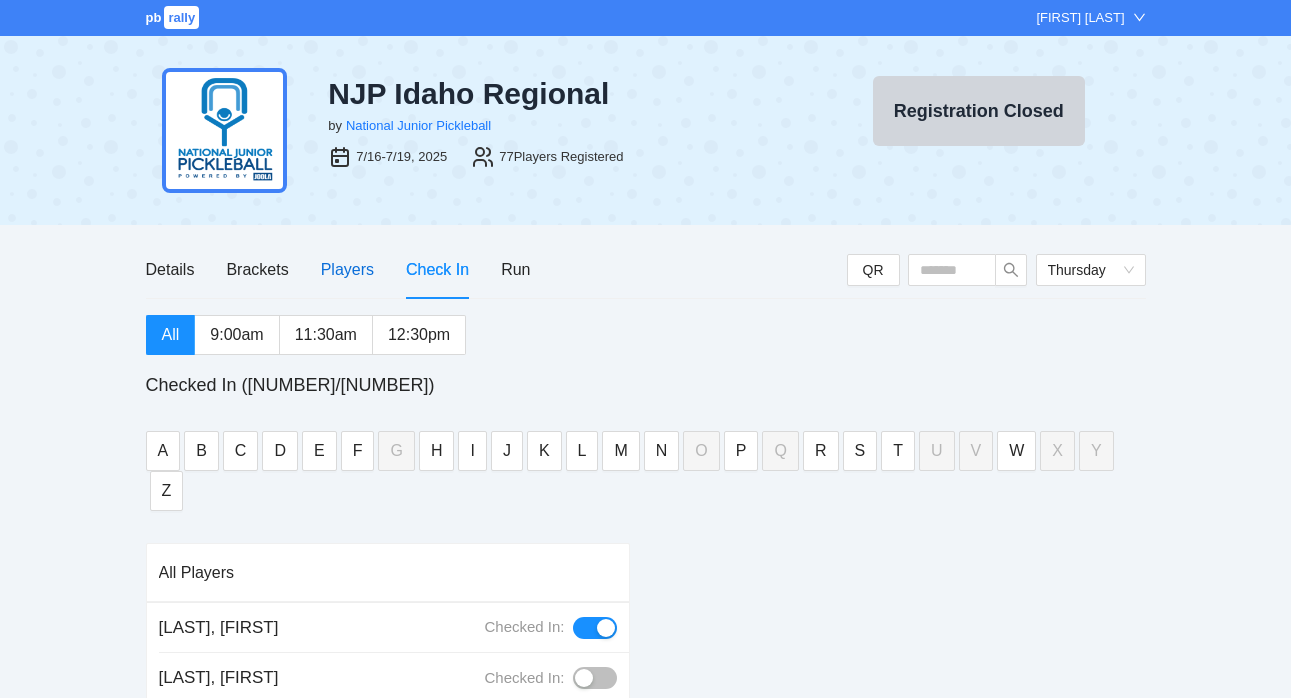 click on "Players" at bounding box center (347, 269) 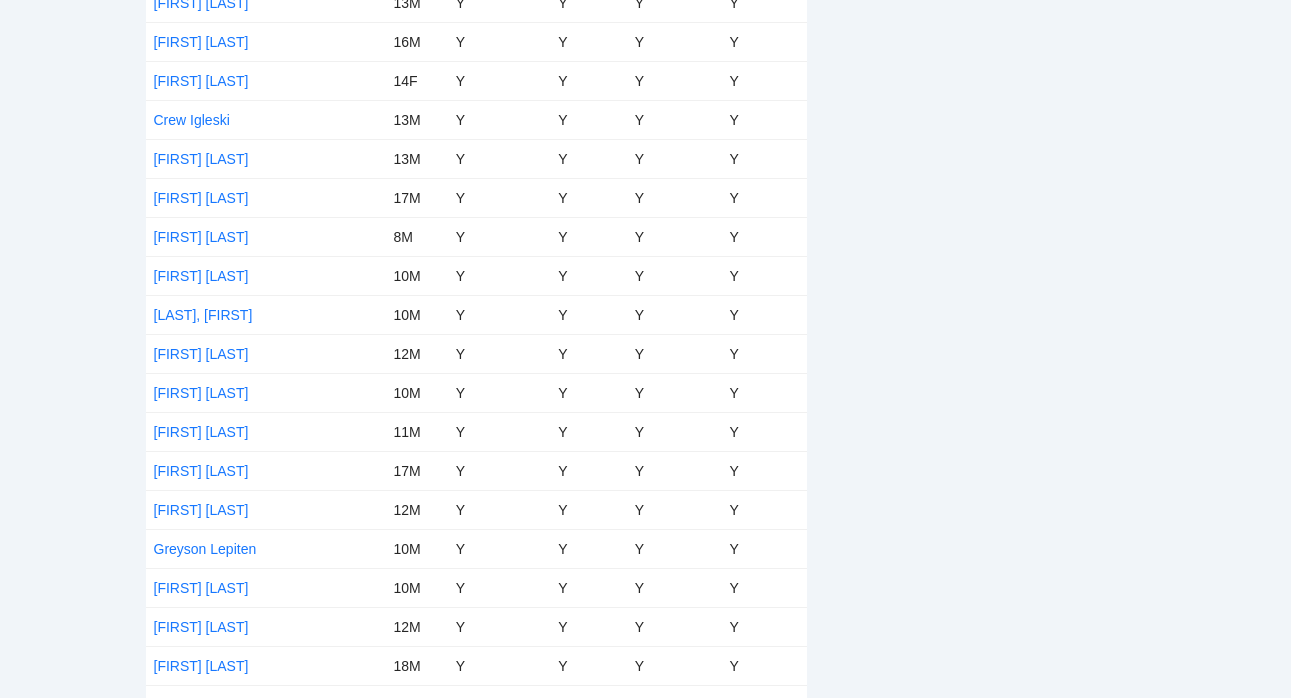scroll, scrollTop: 0, scrollLeft: 0, axis: both 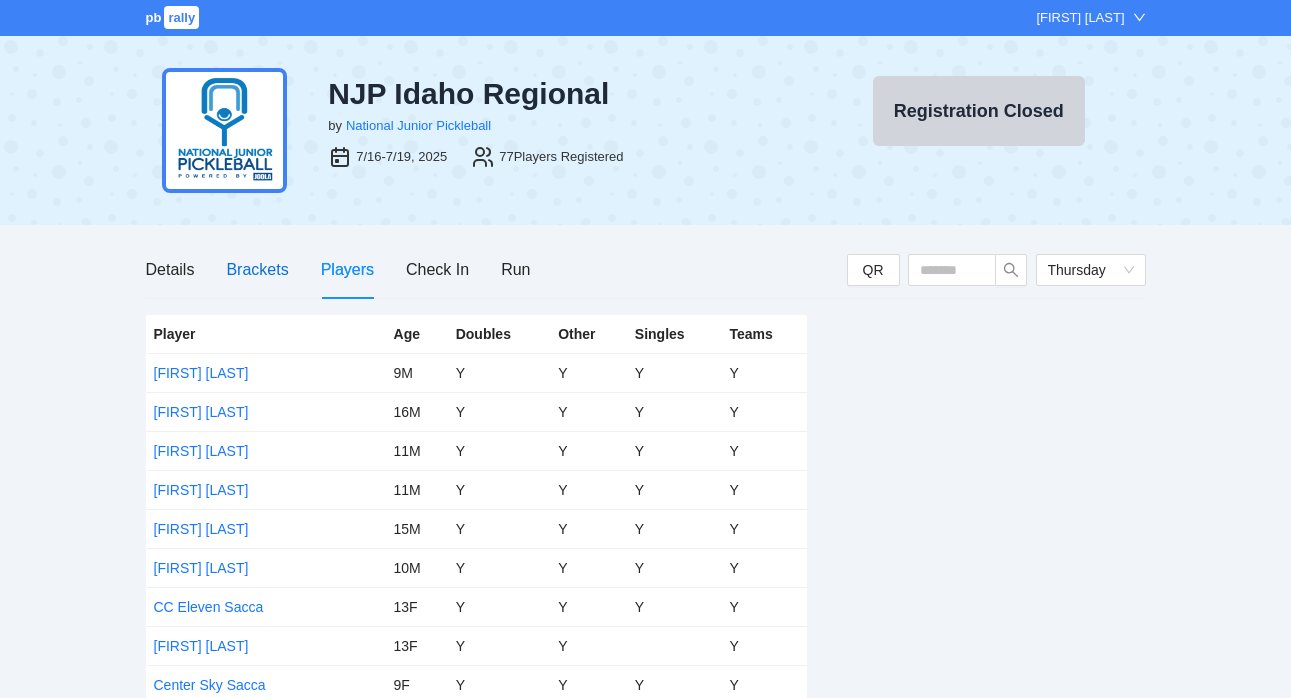 click on "Brackets" at bounding box center [257, 269] 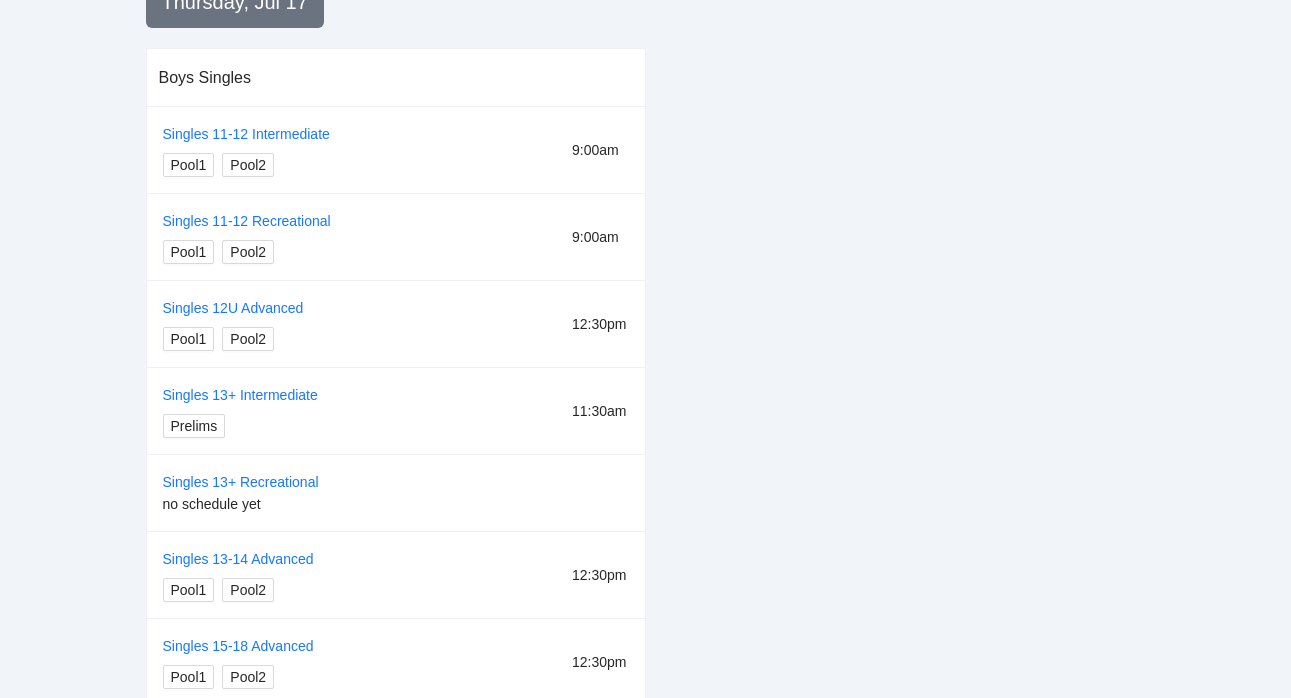scroll, scrollTop: 0, scrollLeft: 0, axis: both 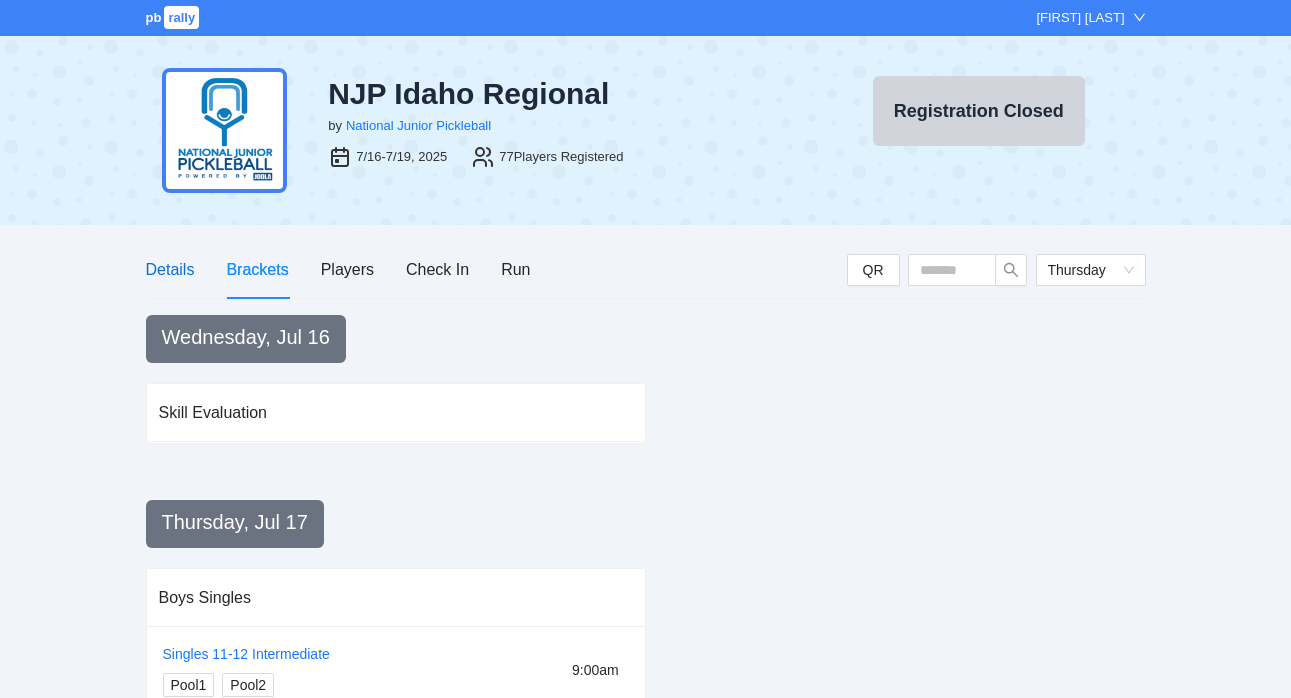 click on "Details" at bounding box center [170, 269] 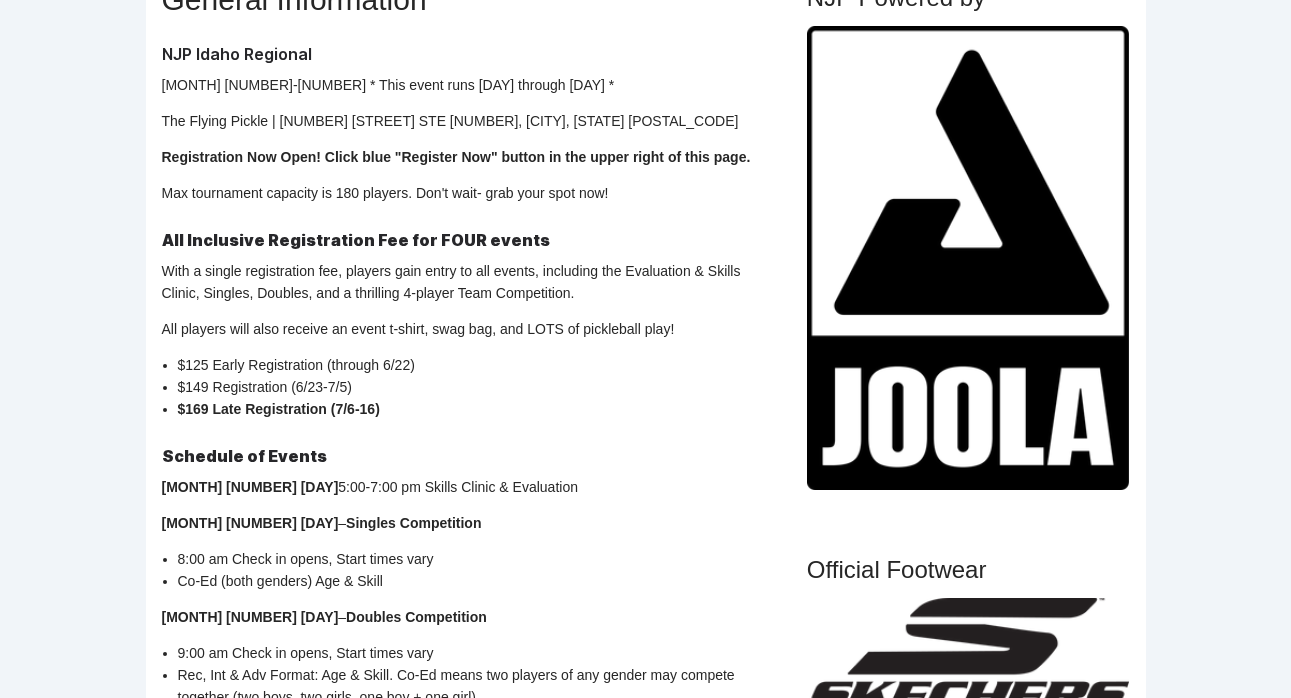 scroll, scrollTop: 0, scrollLeft: 0, axis: both 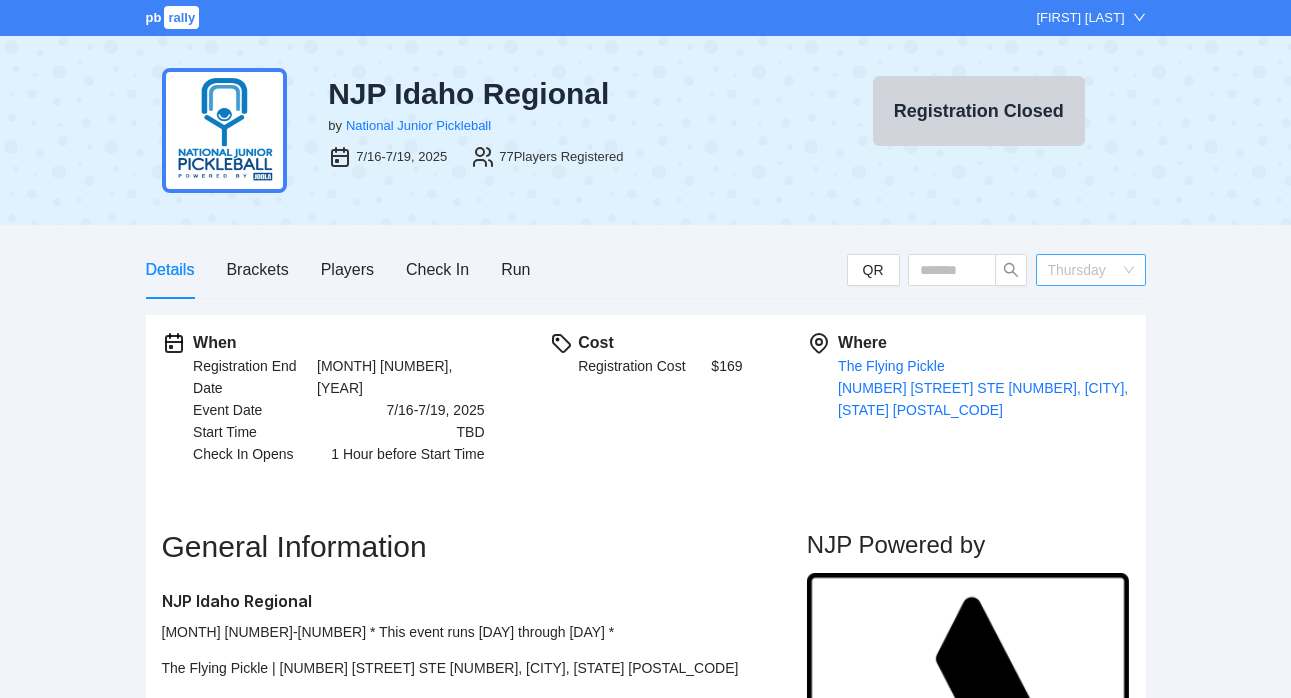 click on "Thursday" at bounding box center [1091, 270] 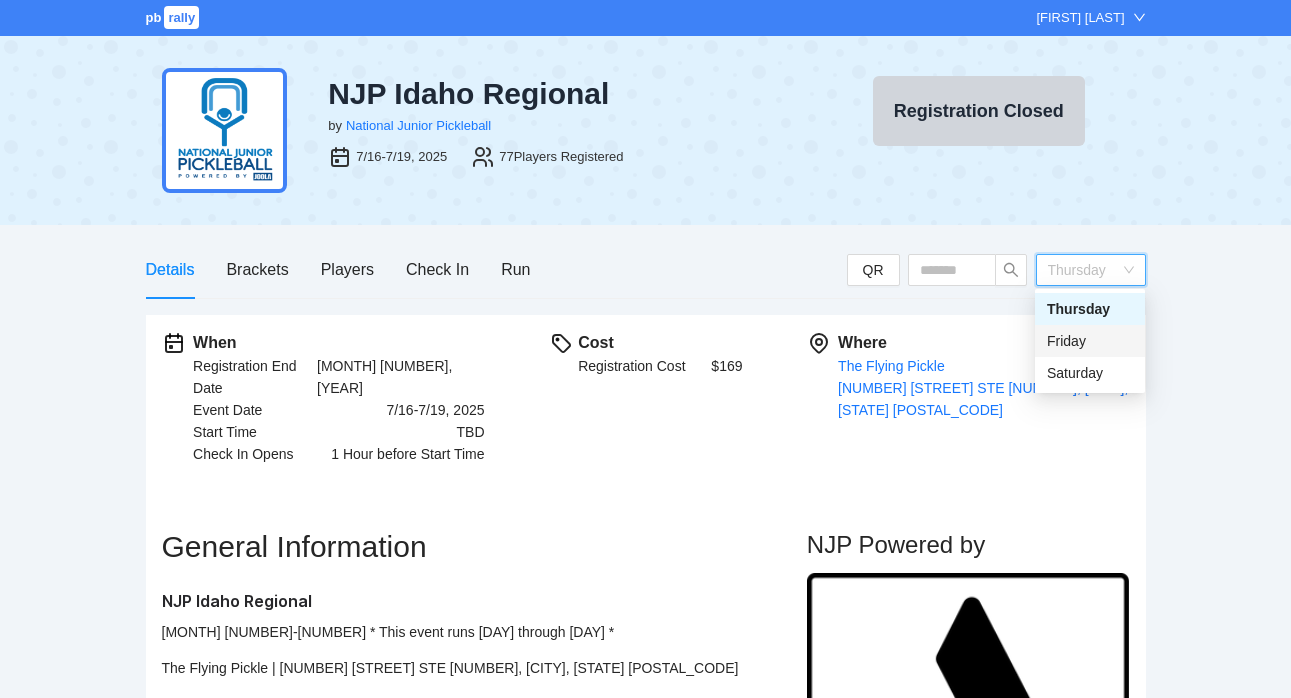 click on "Friday" at bounding box center [1090, 341] 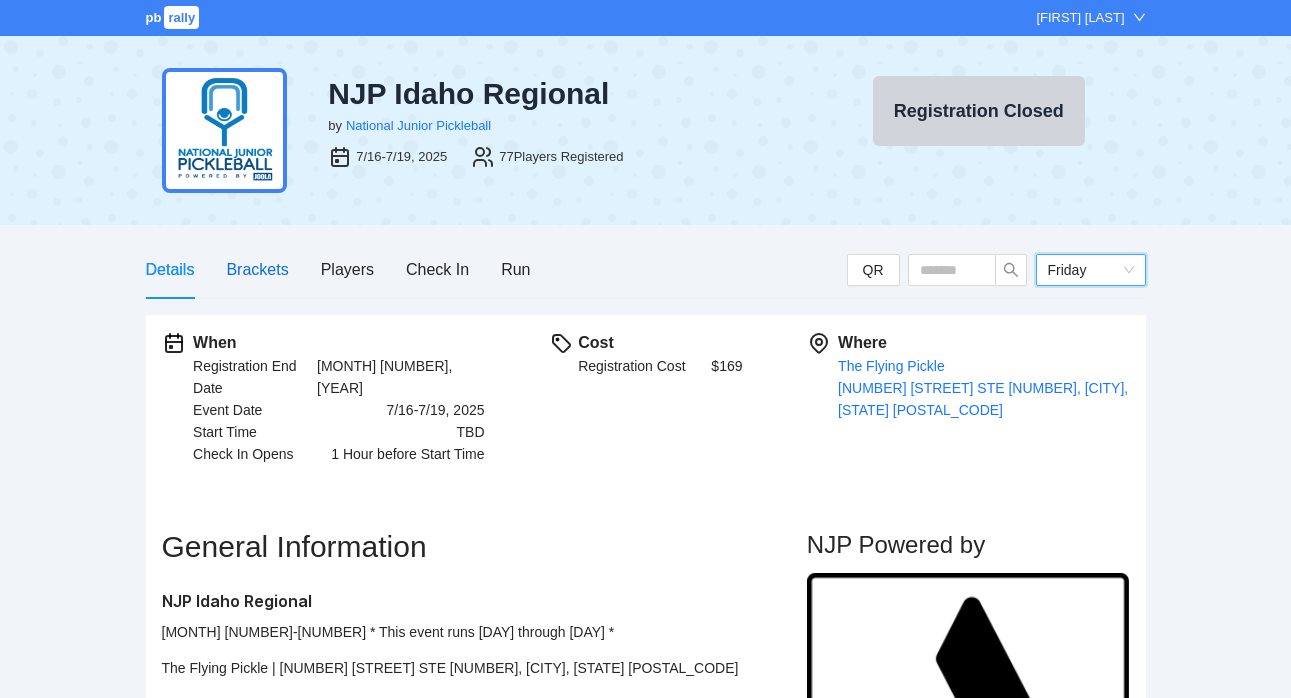 click on "Brackets" at bounding box center (257, 269) 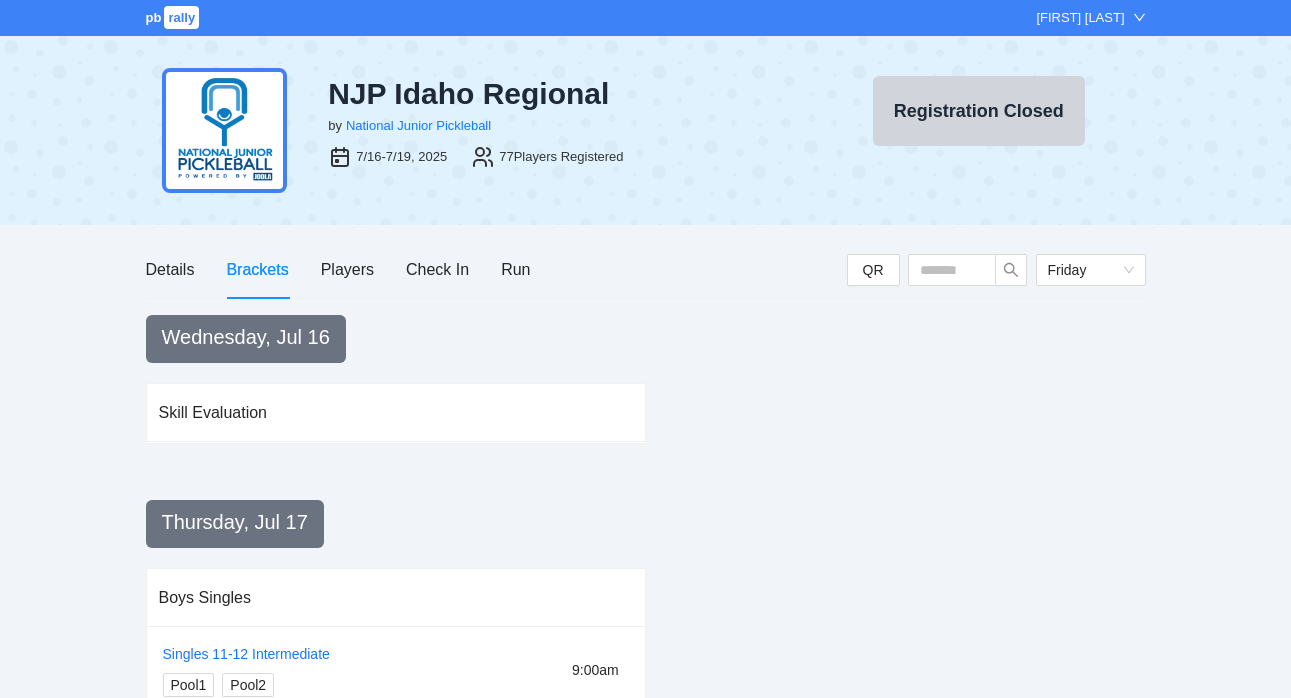 click on "Brackets" at bounding box center [257, 269] 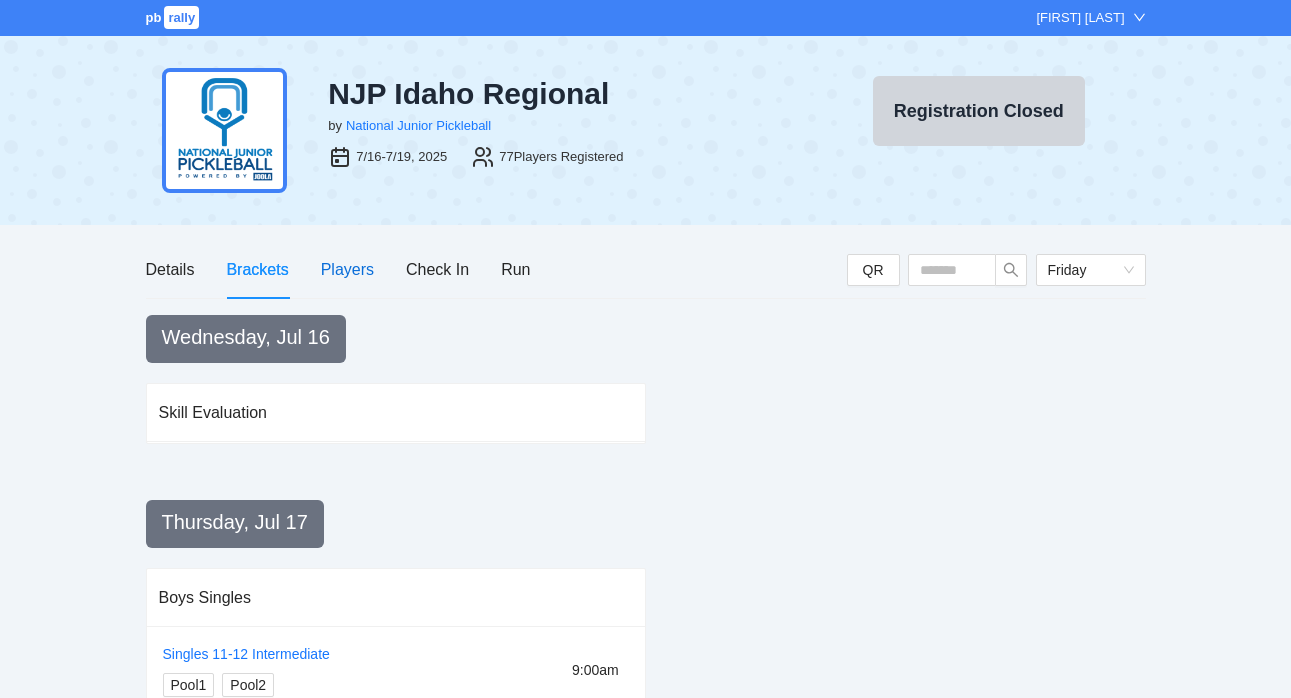 click on "Players" at bounding box center (347, 269) 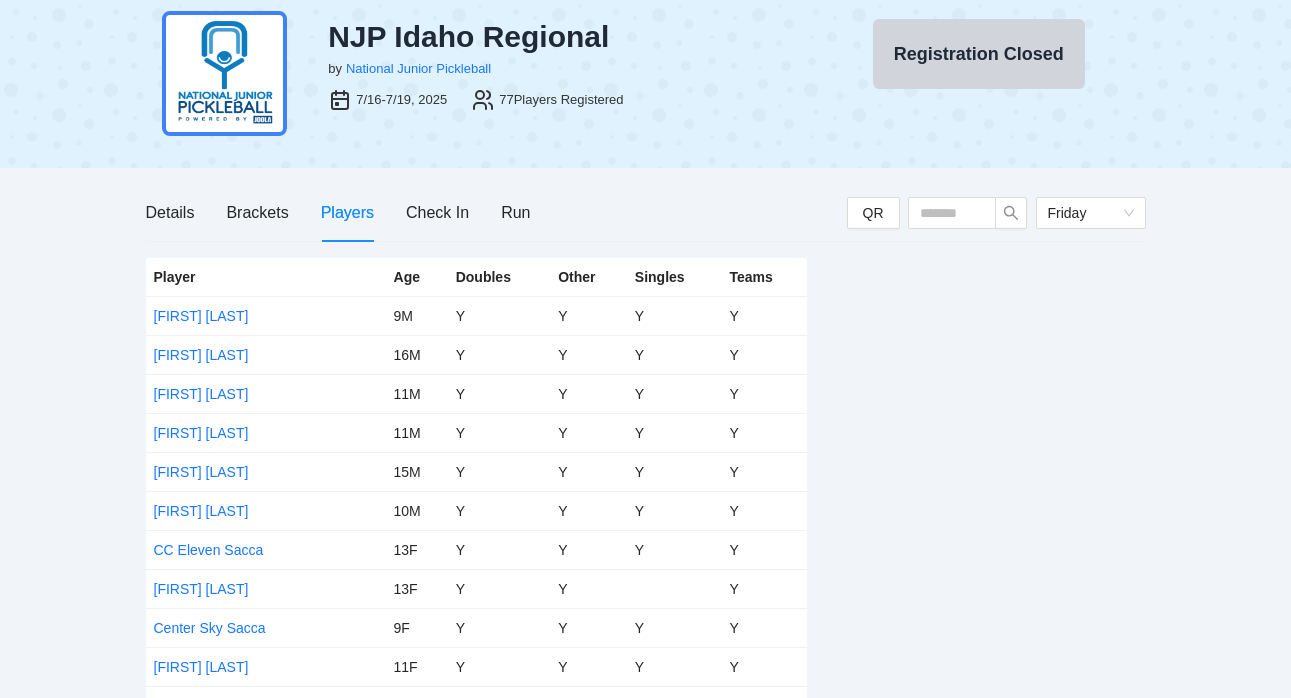scroll, scrollTop: 0, scrollLeft: 0, axis: both 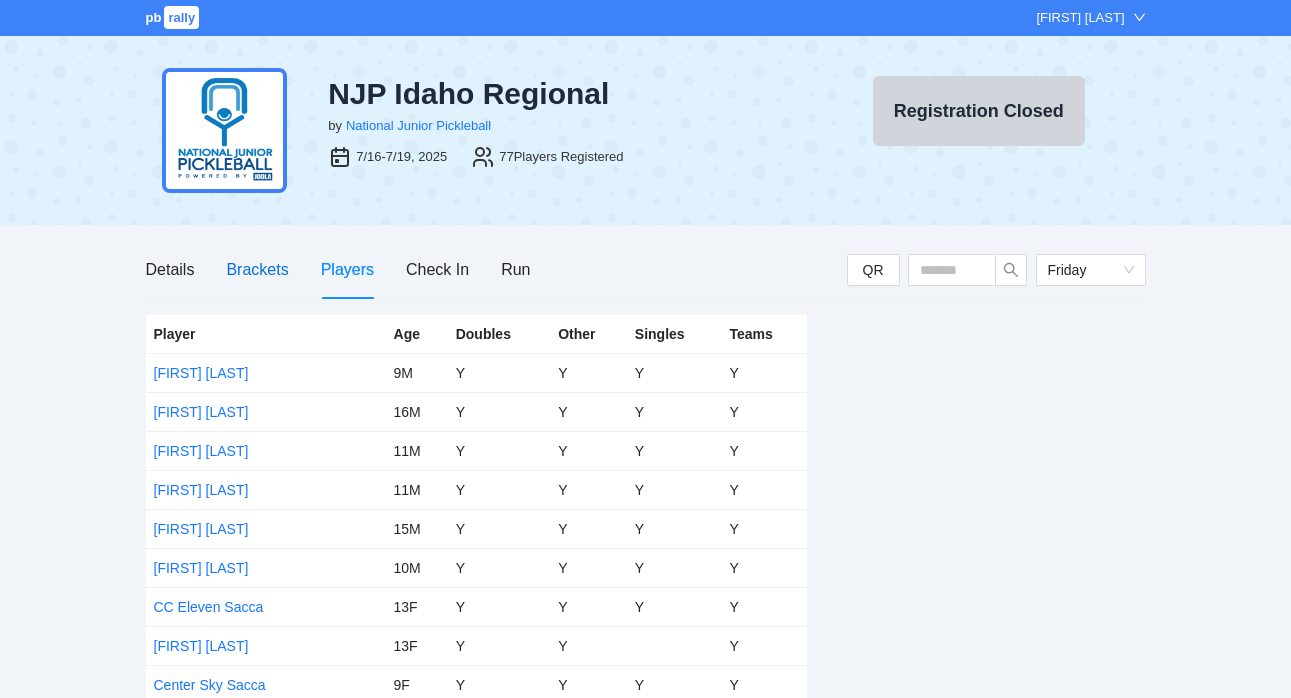 click on "Brackets" at bounding box center [257, 269] 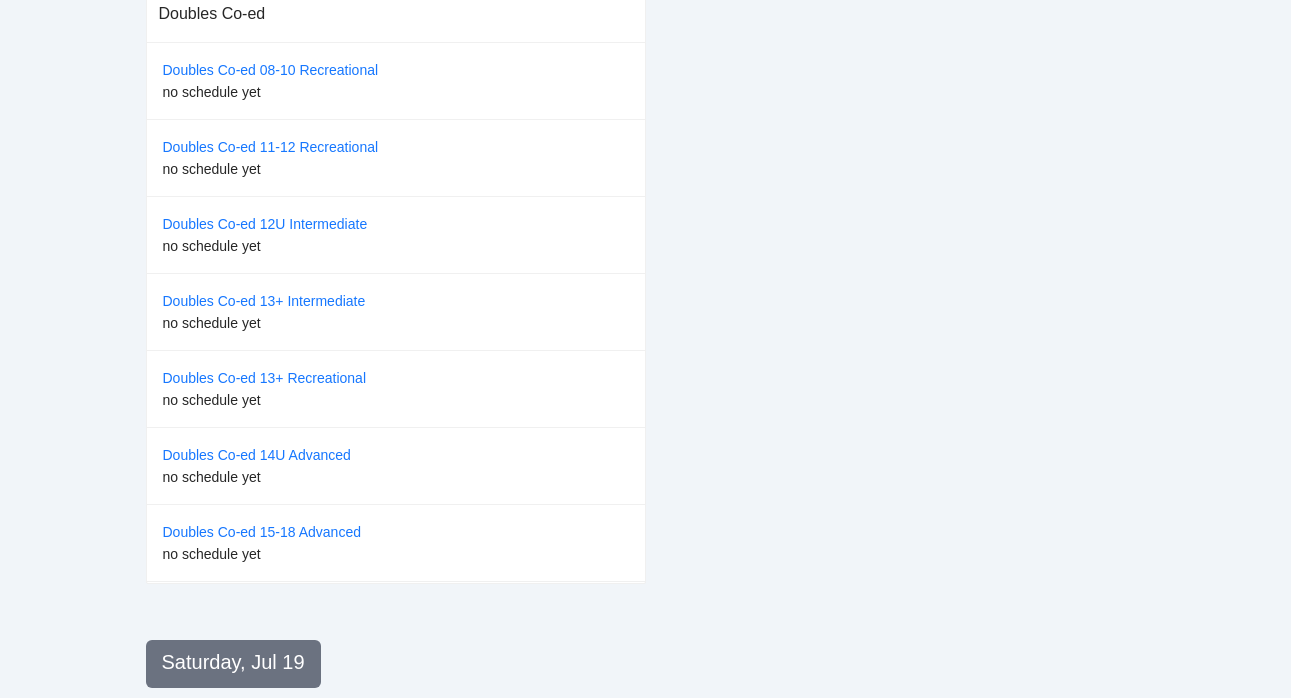 scroll, scrollTop: 1625, scrollLeft: 0, axis: vertical 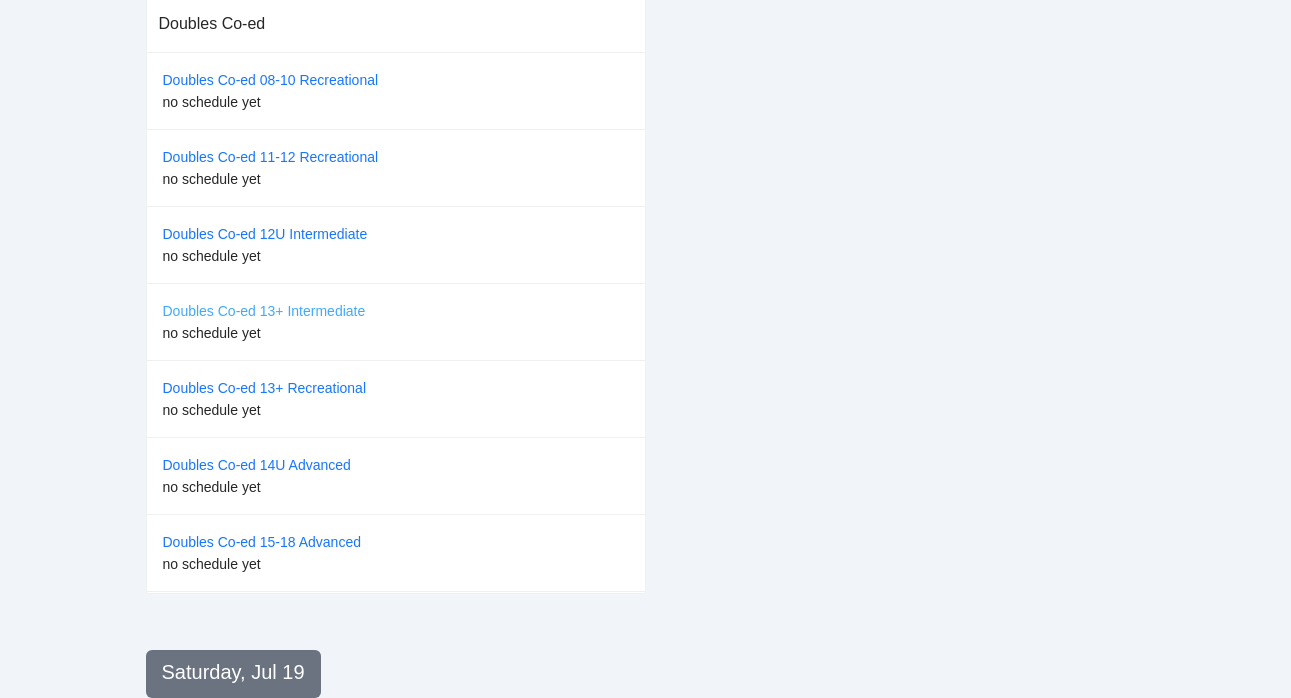 click on "Doubles Co-ed 13+ Intermediate" at bounding box center (264, 311) 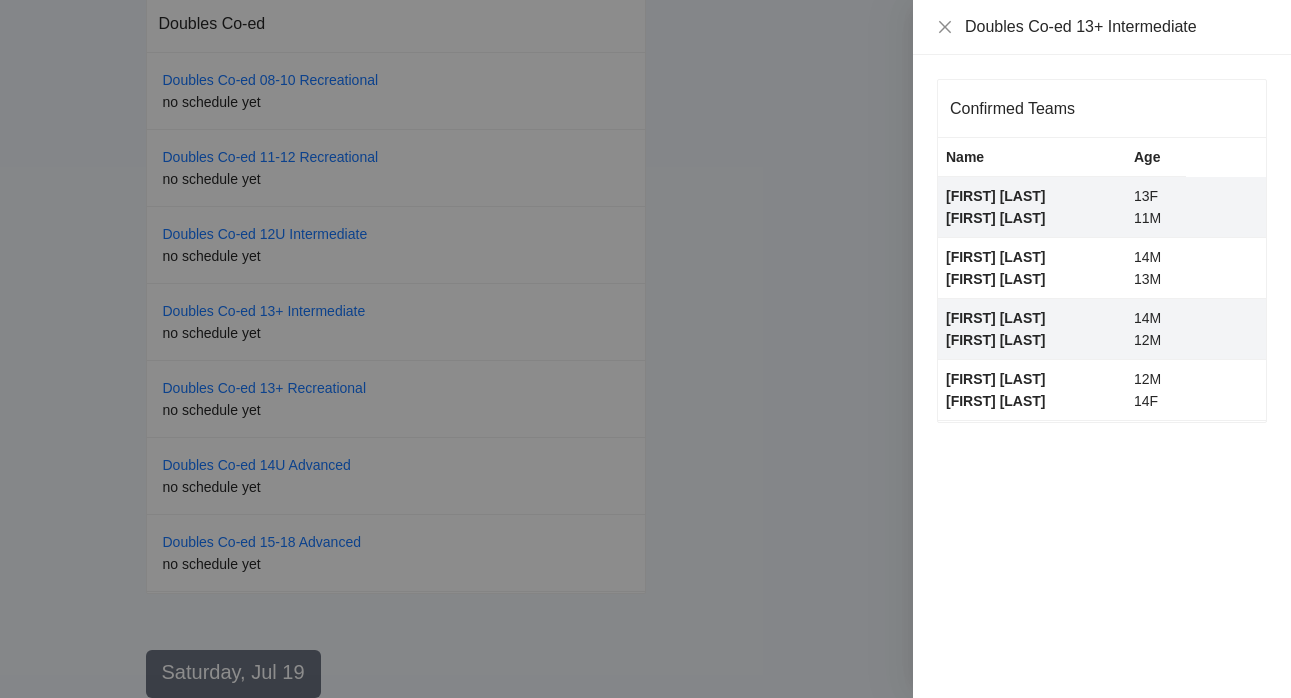 click at bounding box center (645, 349) 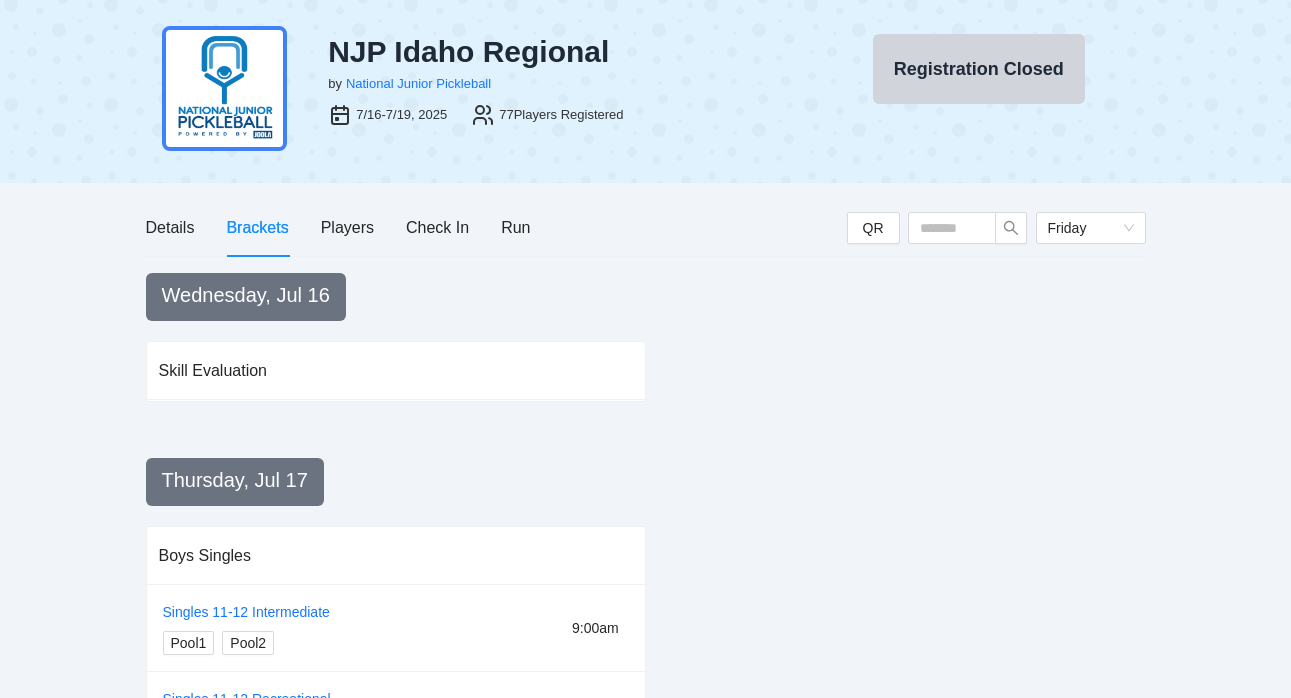 scroll, scrollTop: 0, scrollLeft: 0, axis: both 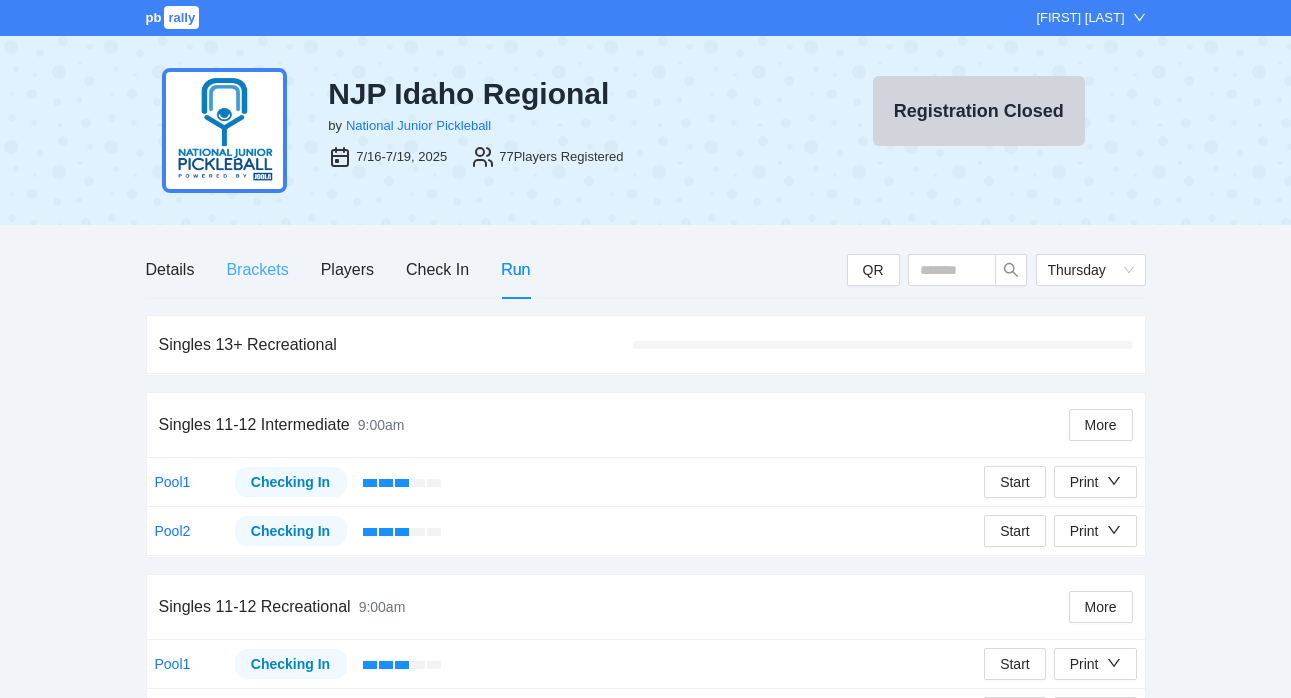 click on "Brackets" at bounding box center (257, 269) 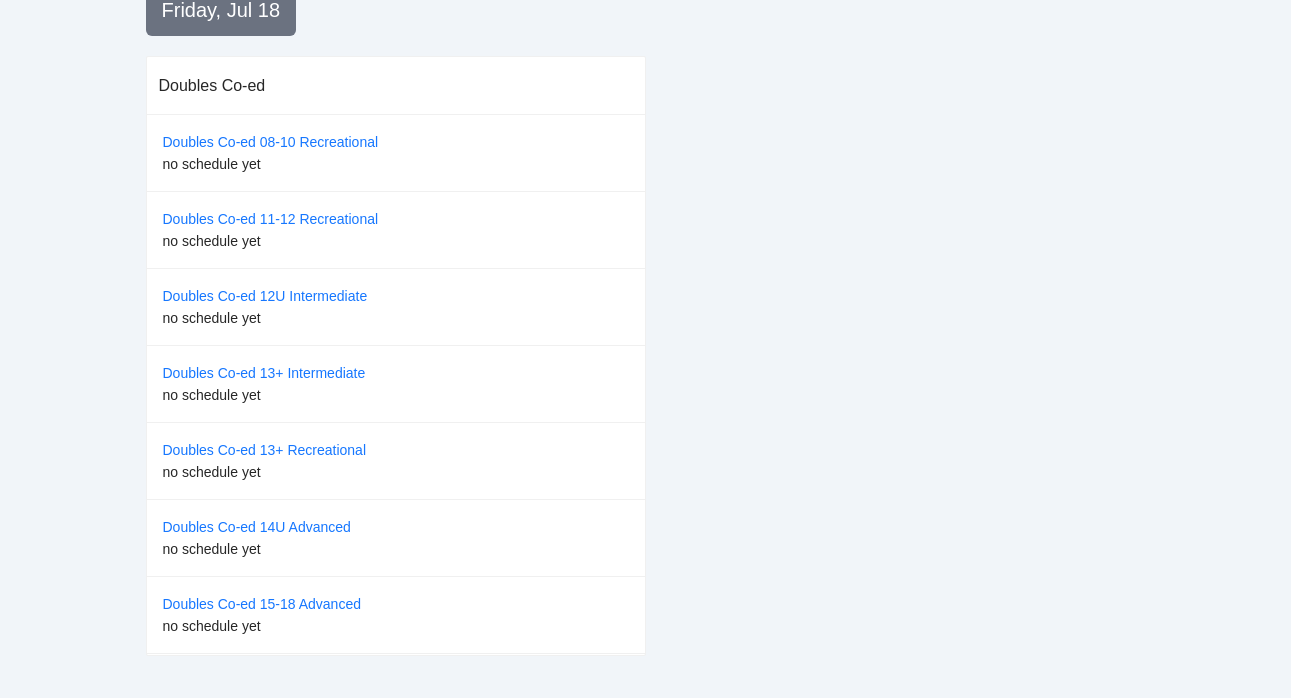 scroll, scrollTop: 1561, scrollLeft: 0, axis: vertical 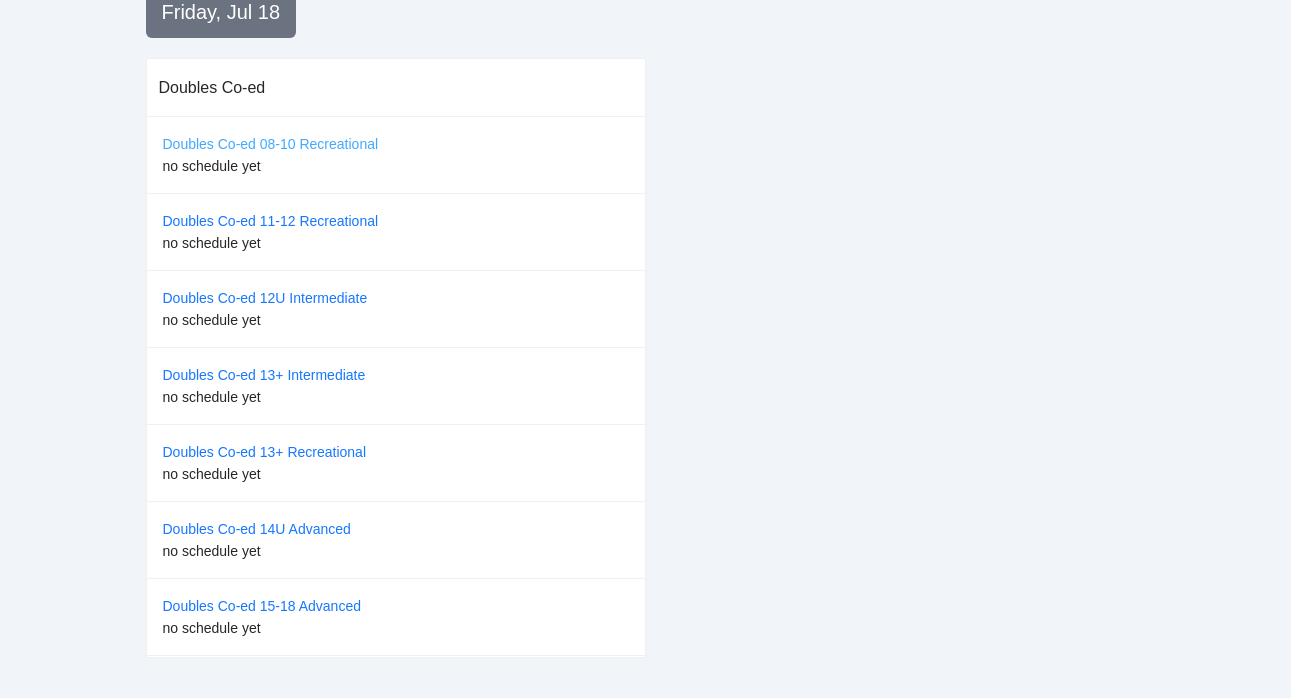 click on "Doubles Co-ed 08-10 Recreational" at bounding box center (271, 144) 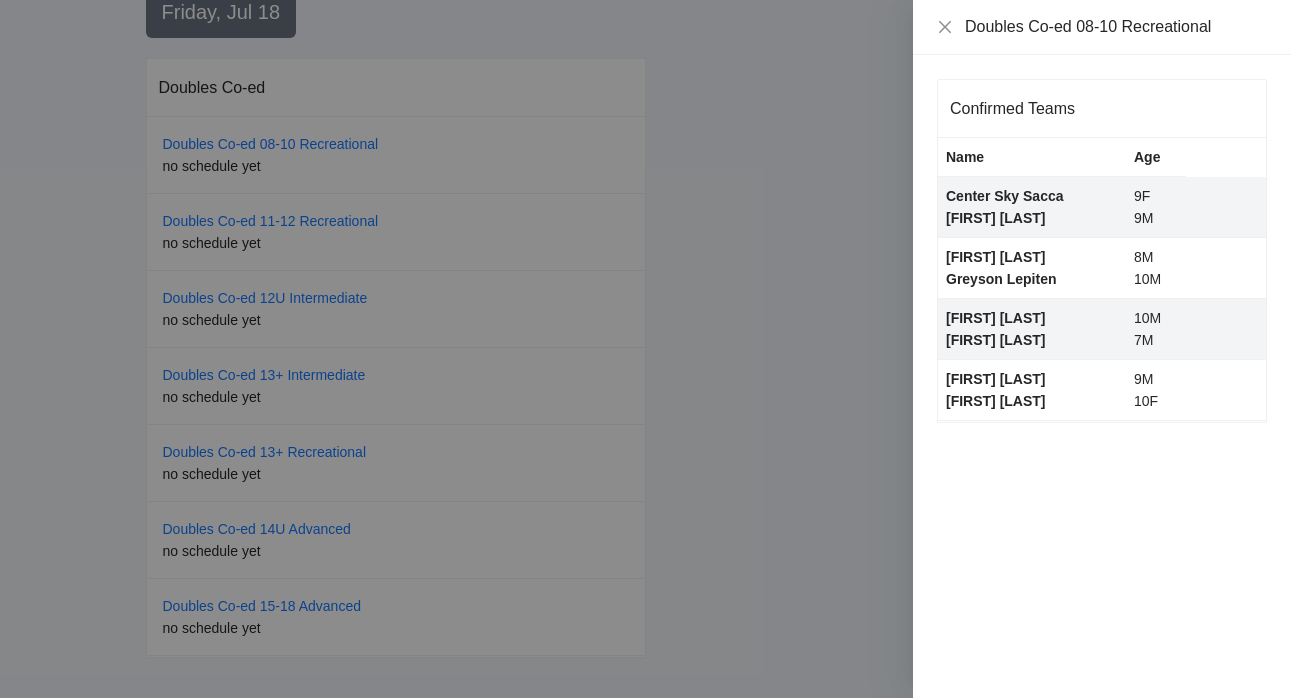 click at bounding box center (645, 349) 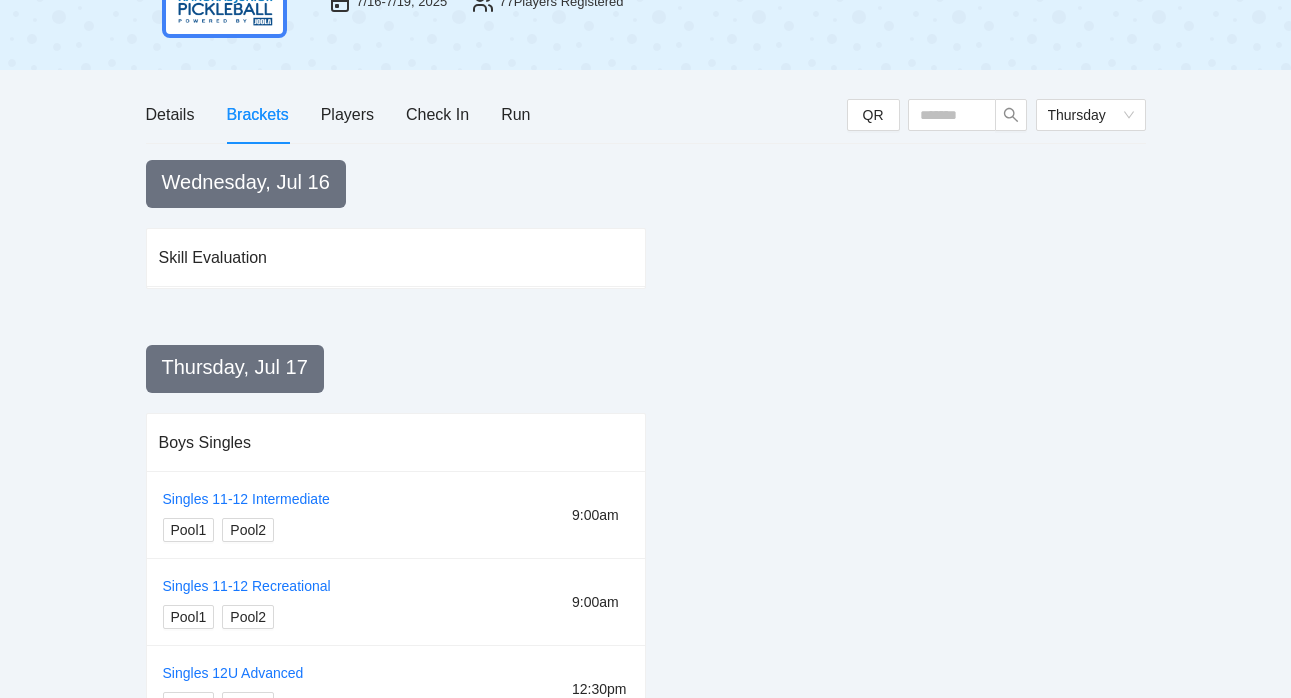 scroll, scrollTop: 0, scrollLeft: 0, axis: both 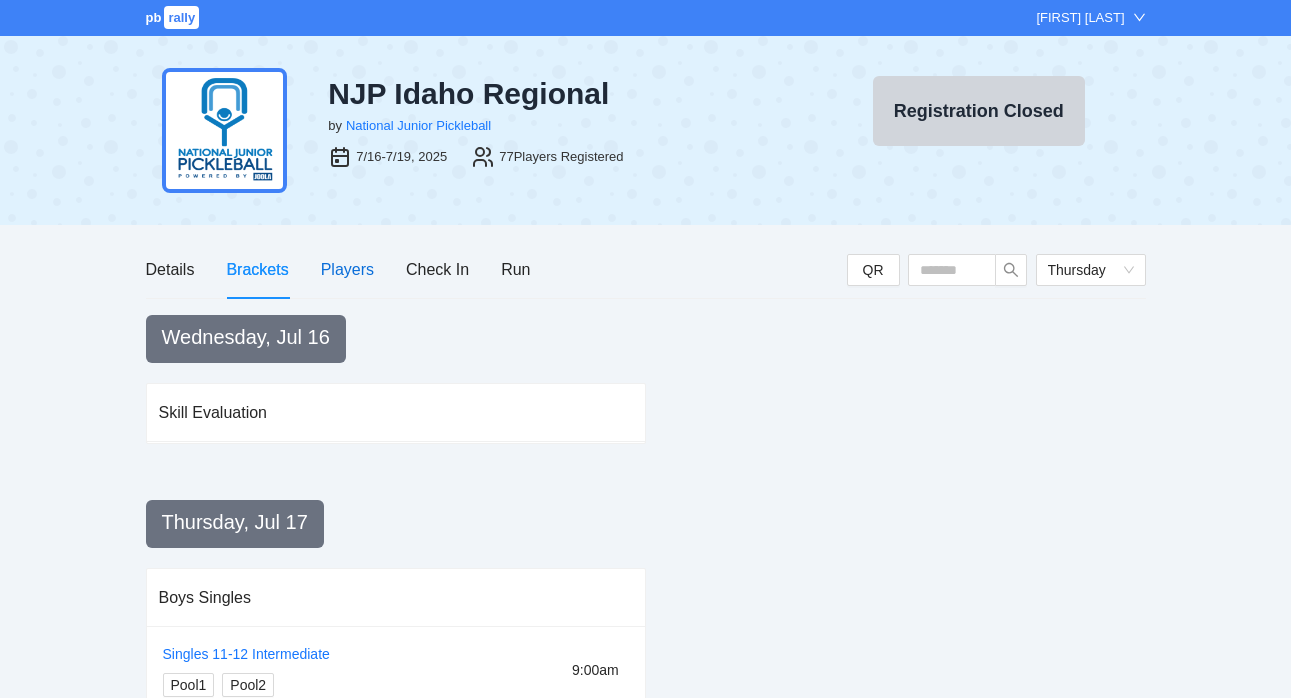 click on "Players" at bounding box center (347, 269) 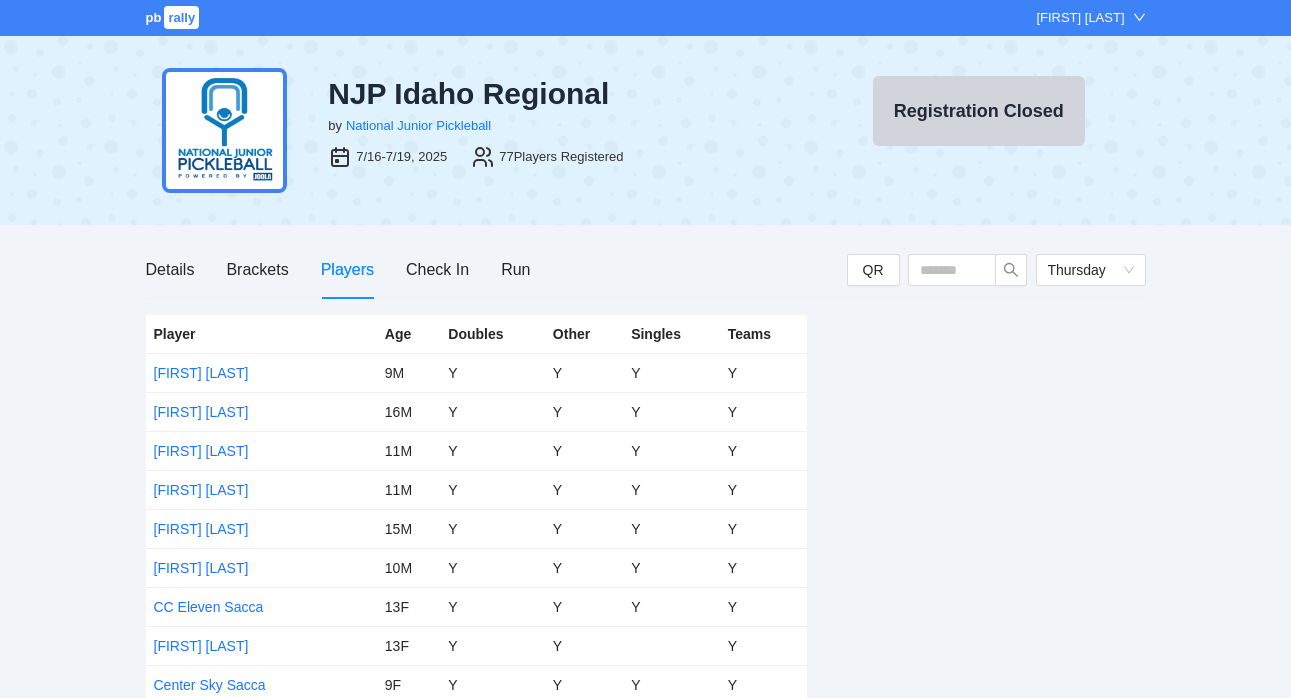 scroll, scrollTop: 2658, scrollLeft: 0, axis: vertical 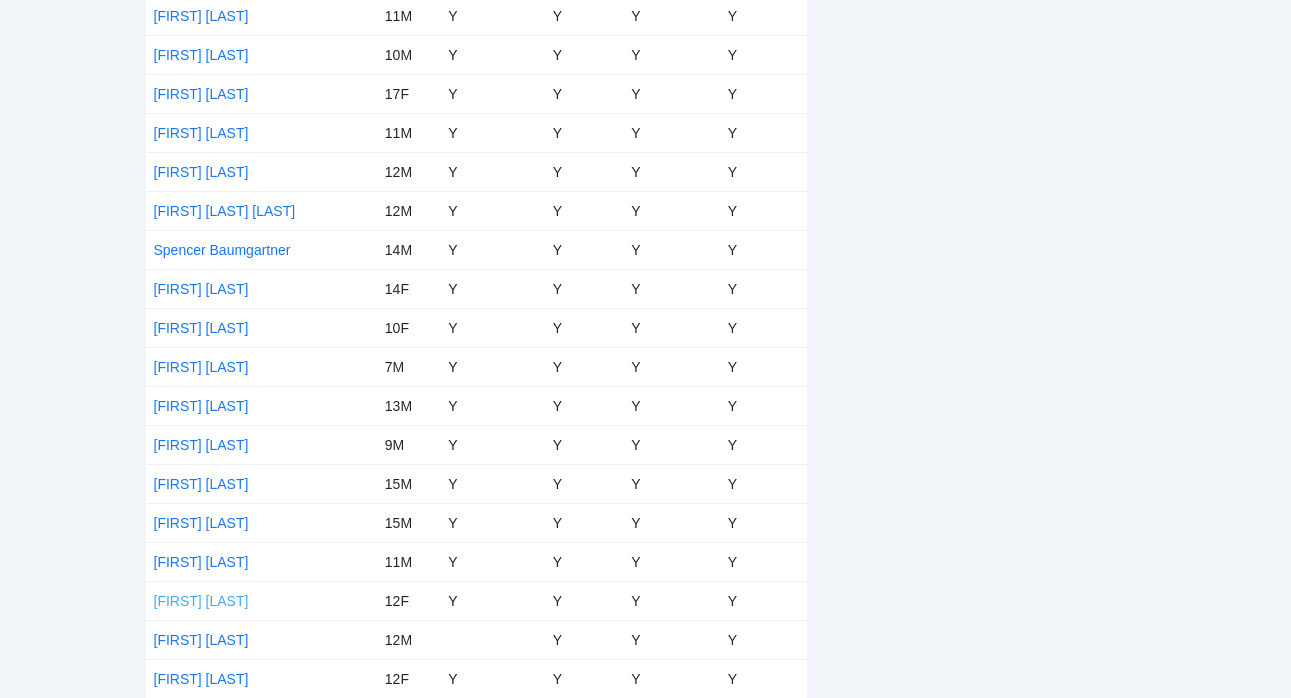 click on "[FIRST] [LAST]" at bounding box center [201, 601] 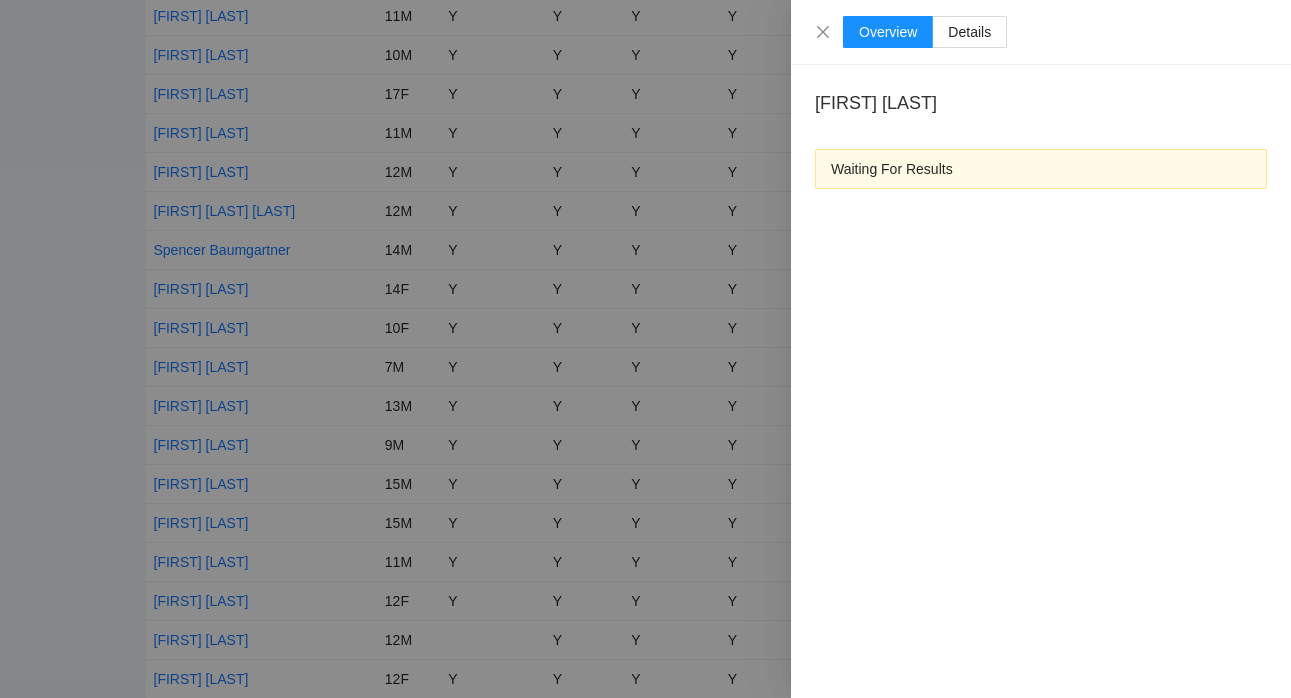 click on "Waiting For Results" at bounding box center [1041, 169] 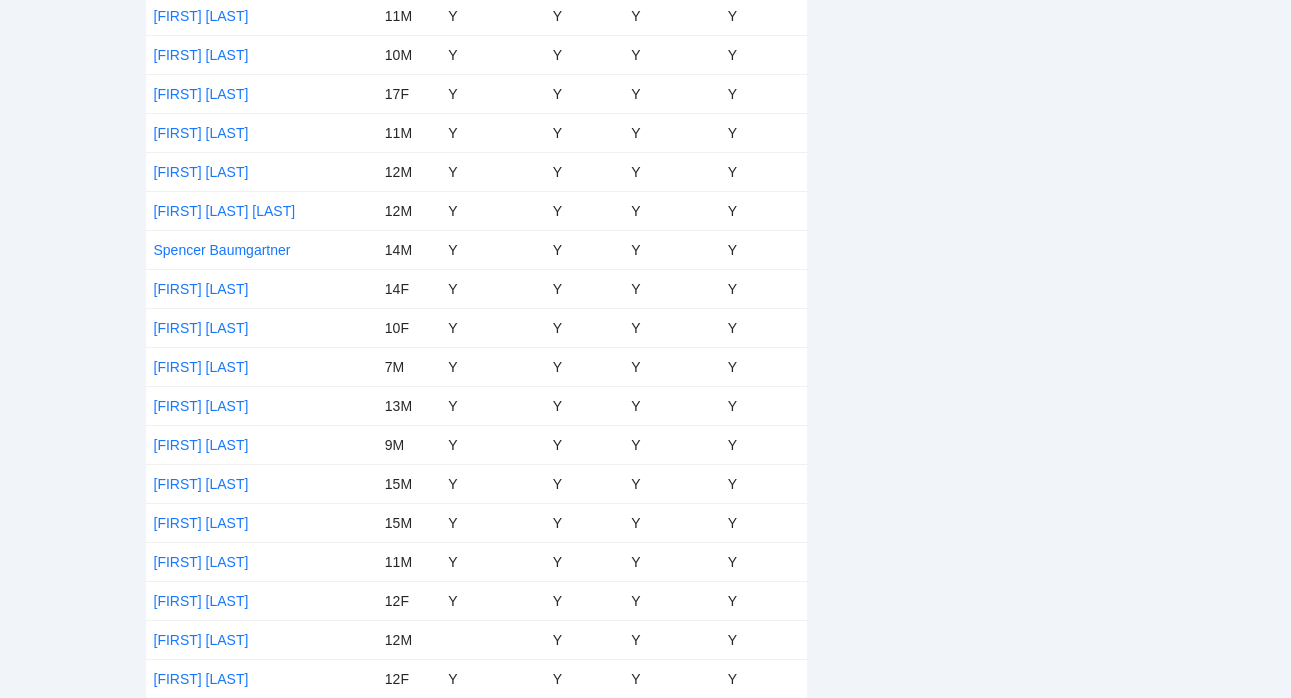 click on "pb rally Aaron Hill NJP Idaho Regional by National Junior Pickleball 7/16-7/19, 2025   77  Players Registered Registration Closed Details Brackets Players Check In Run QR Thursday Player Age Doubles Other Singles Teams Aden Bechtel 9M Y Y Y Y Aidan Cheung 16M Y Y Y Y Anthom Zurita 11M Y Y Y Y August Johnson 11M Y Y Y Y Branson Morse 15M Y Y Y Y Brooks Miller 10M Y Y Y Y CC Eleven Sacca 13F Y Y Y Y Camryn Gunnell 13F Y Y Y Center Sky Sacca 9F Y Y Y Y Circa Luna Sacca 11F Y Y Y Y Cody Price 13M Y Y Y Y Colton Slife 16M Y Y Y Y Courtney Hill 14F Y Y Y Y Crew Igleski 13M Y Y Y Y Daniel Suharjoto 13M Y Y Y Y Danny Loera 17M Y Y Y Y Davis Lepiten 8M Y Y Y Y Declan Dalton 10M Y Y Y Y Declan Pacini 10M Y Y Y Y Dexton Moser 12M Y Y Y Y Drew Bradshaw 10M Y Y Y Y Eli Monson 11M Y Y Y Y Emerson Harvey 17M Y Y Y Y Emmett Nelson 12M Y Y Y Y Greyson Lepiten 10M Y Y Y Y Griffin Harding 10M Y Y Y Y Gunner Roberts 12M Y Y Y Y Hayden Frew 18M Y Y Y Y Hudson Hucks 11M Y Y Y Y Jack Loughridge 11M Y Y Y Y Jack Lyman 14M Y Y Y Y Y" at bounding box center [645, -980] 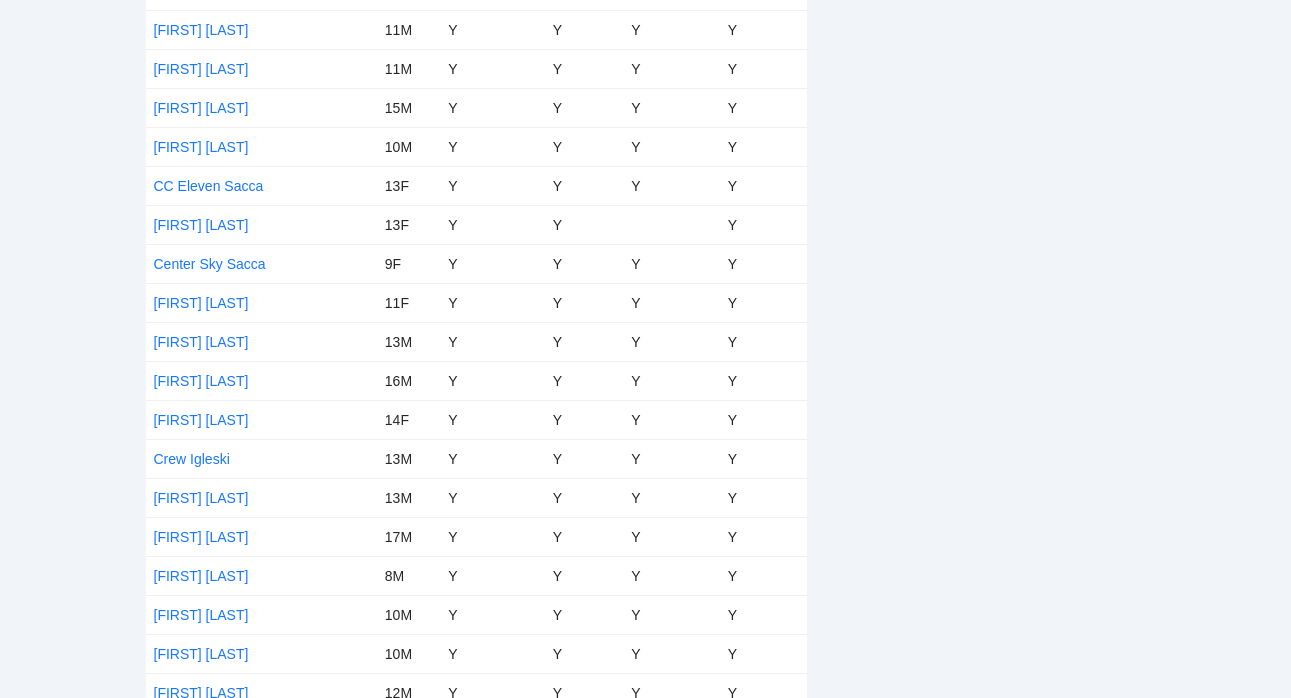 scroll, scrollTop: 0, scrollLeft: 0, axis: both 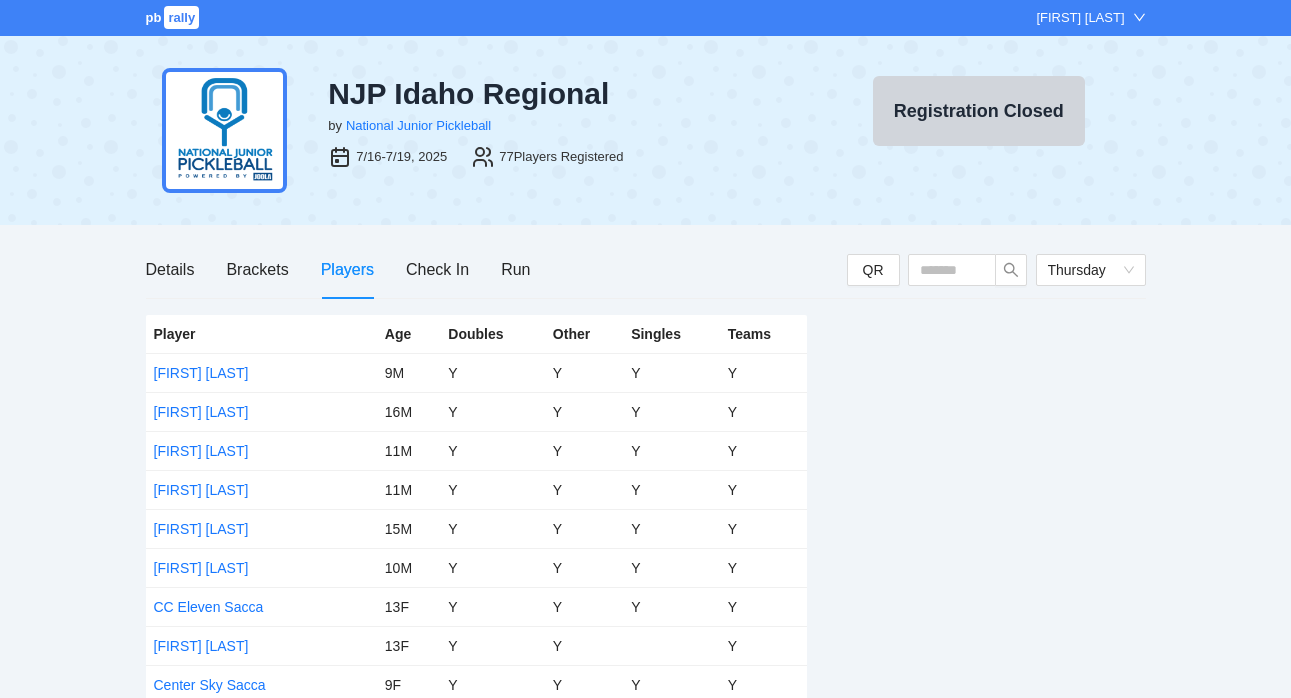 click on "Players" at bounding box center [347, 269] 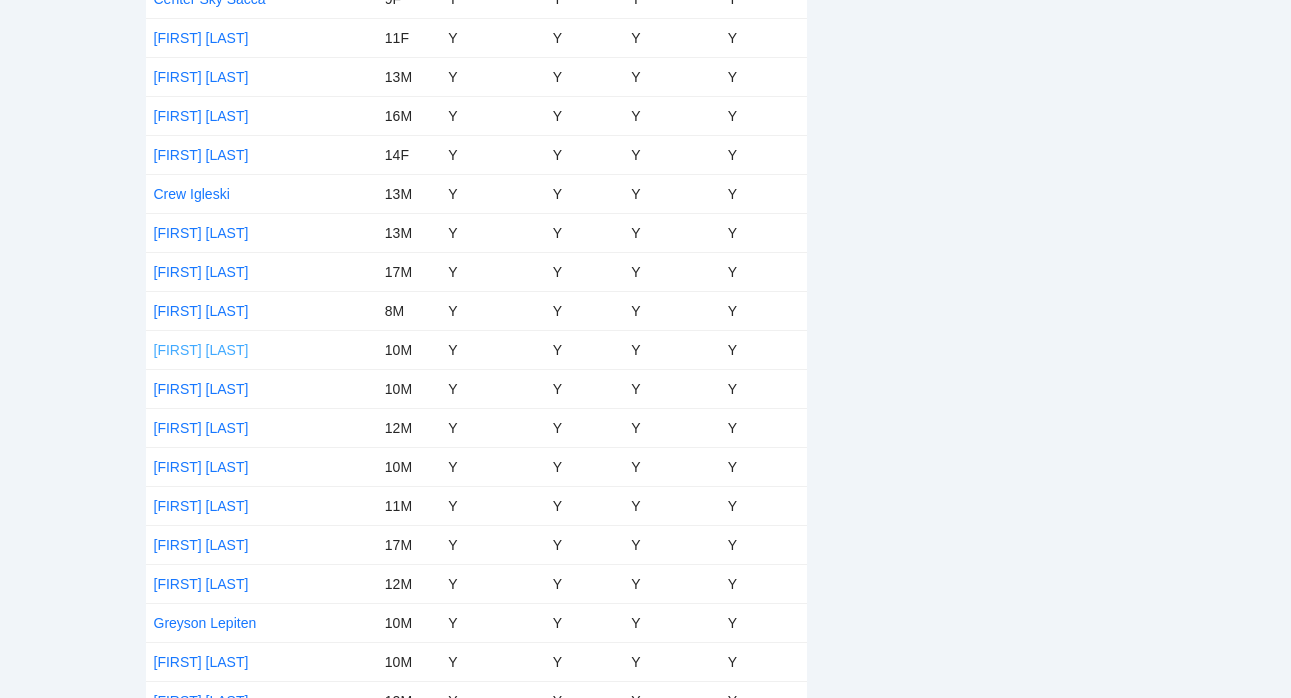 click on "[FIRST] [LAST]" at bounding box center (201, 350) 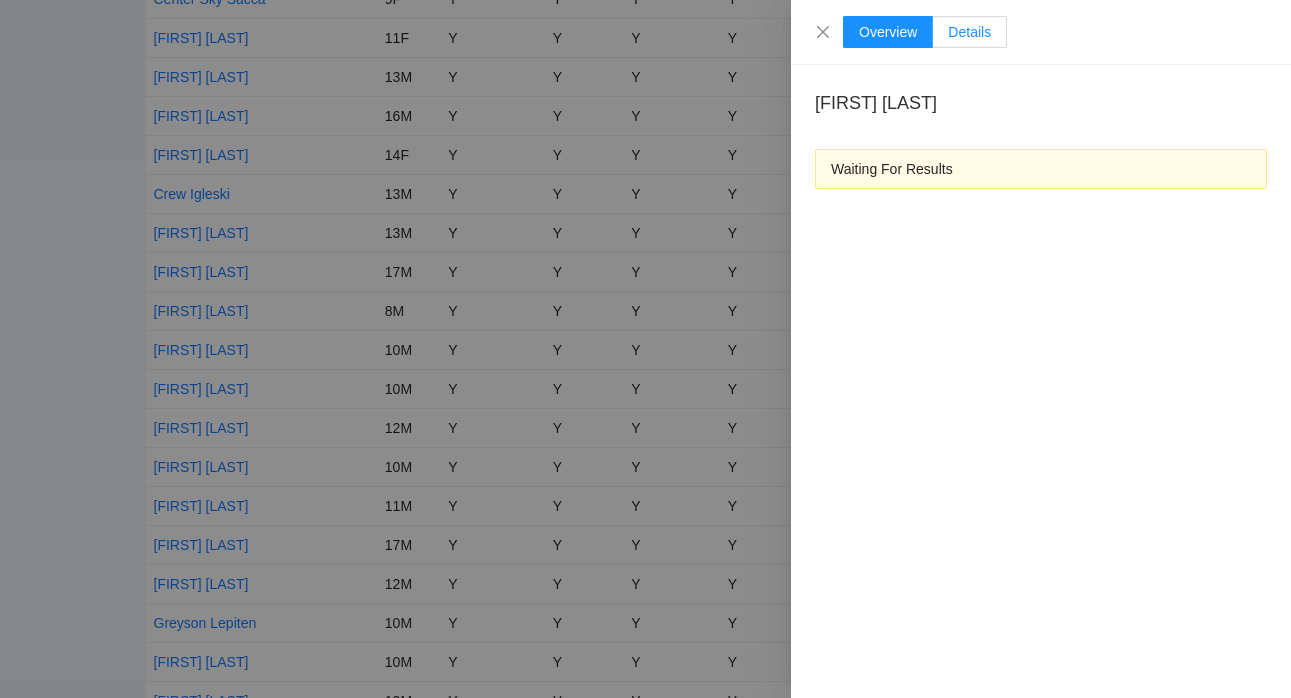 click on "Details" at bounding box center (970, 32) 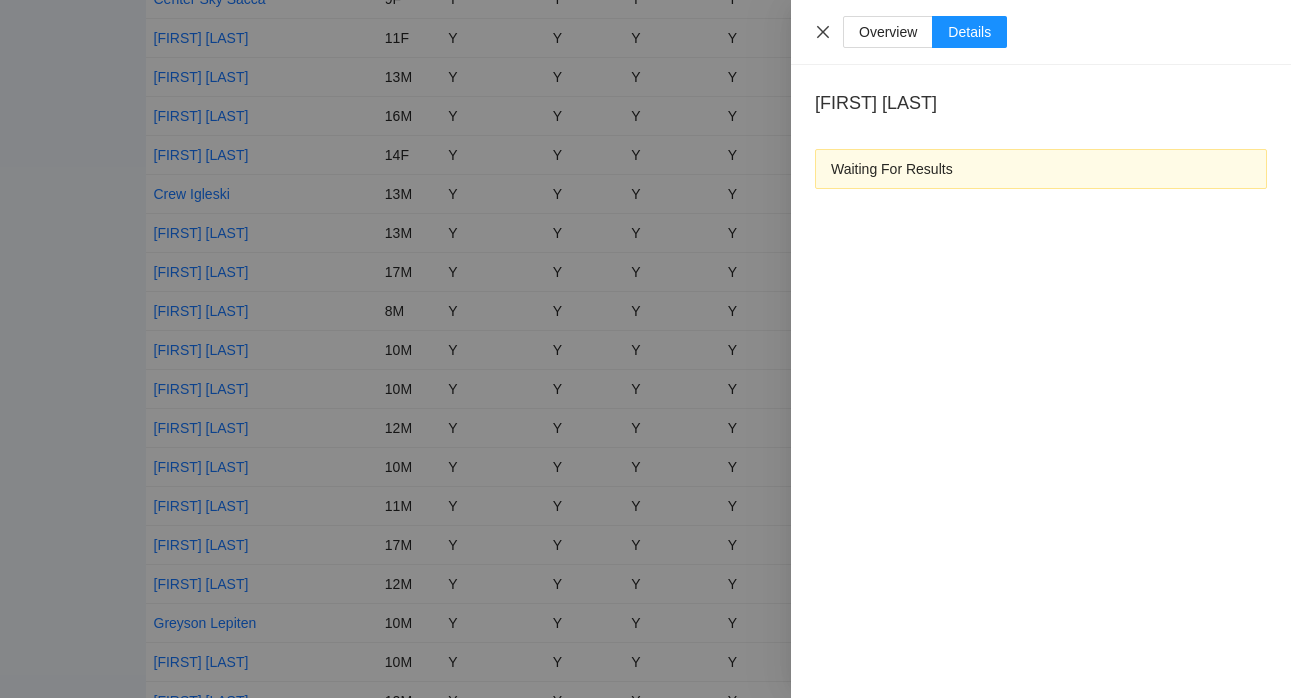 click 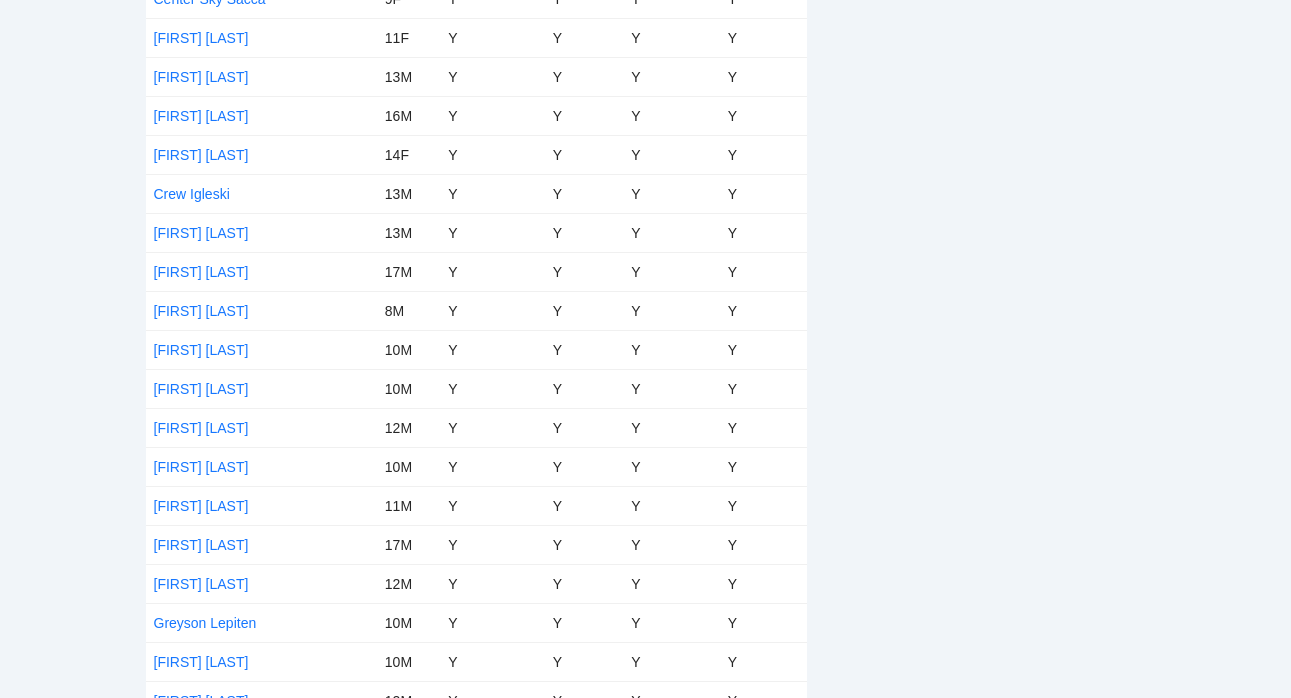 scroll, scrollTop: 0, scrollLeft: 0, axis: both 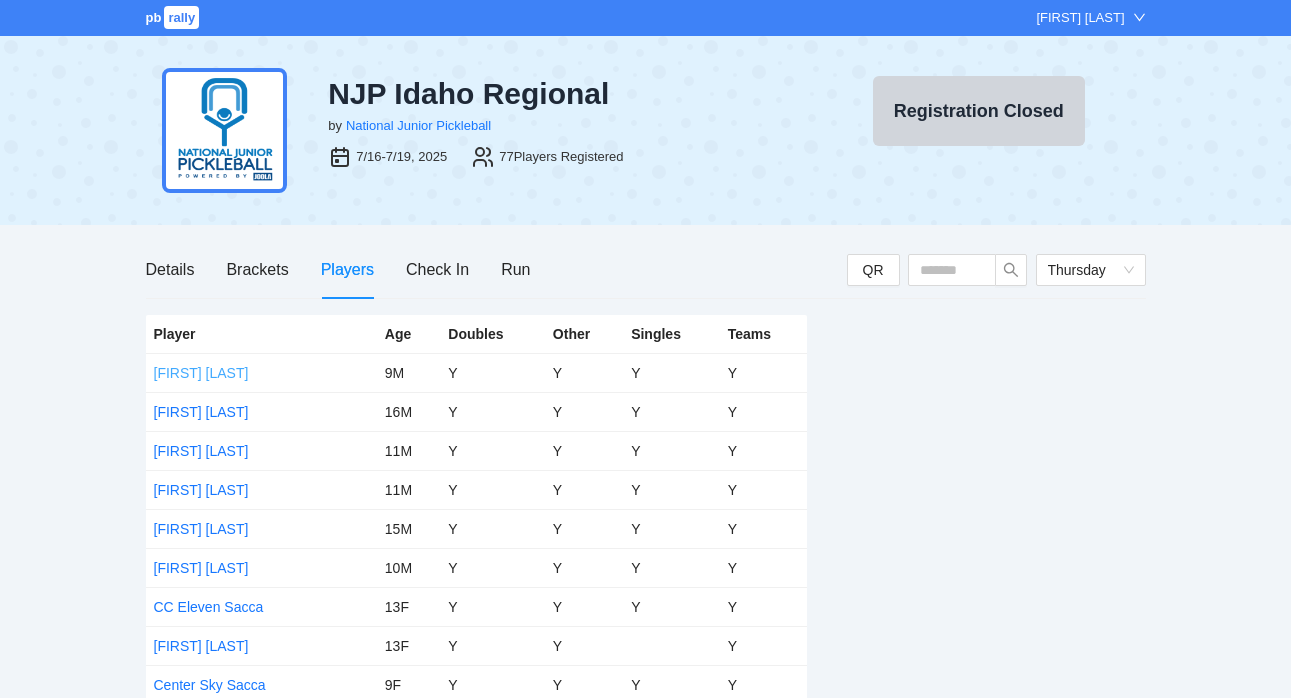 click on "[FIRST] [LAST]" at bounding box center (201, 373) 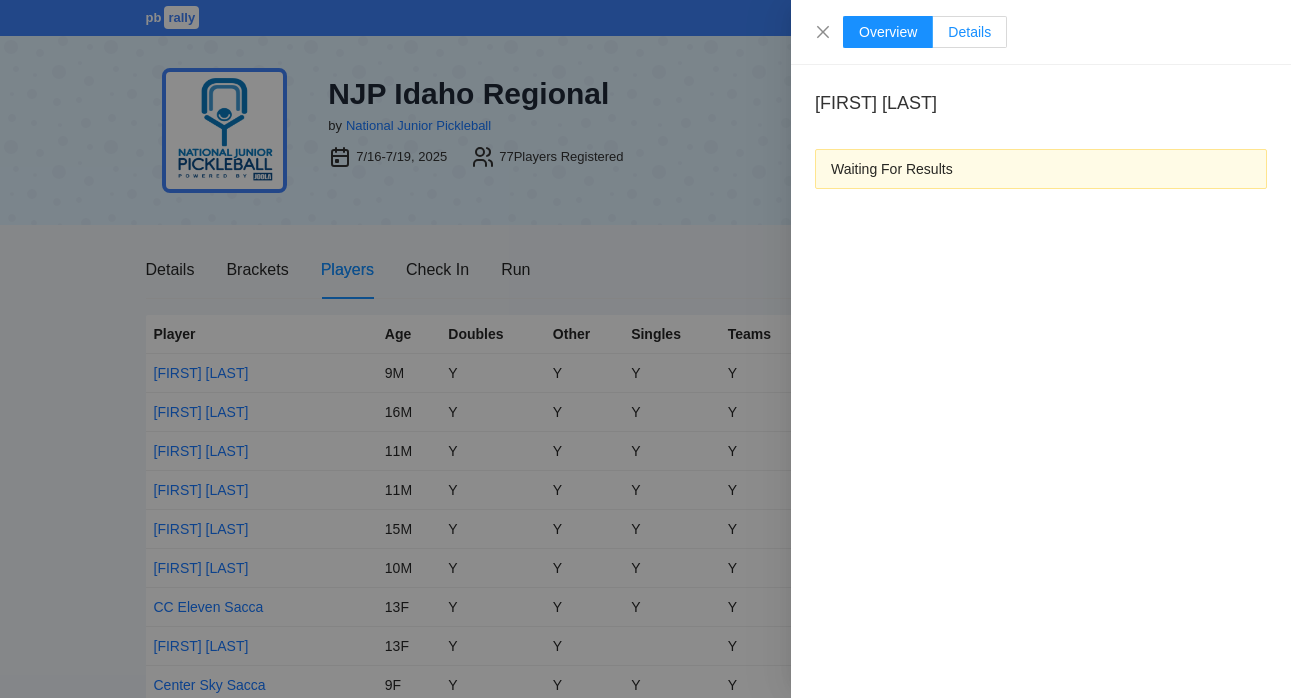 click on "Details" at bounding box center (969, 32) 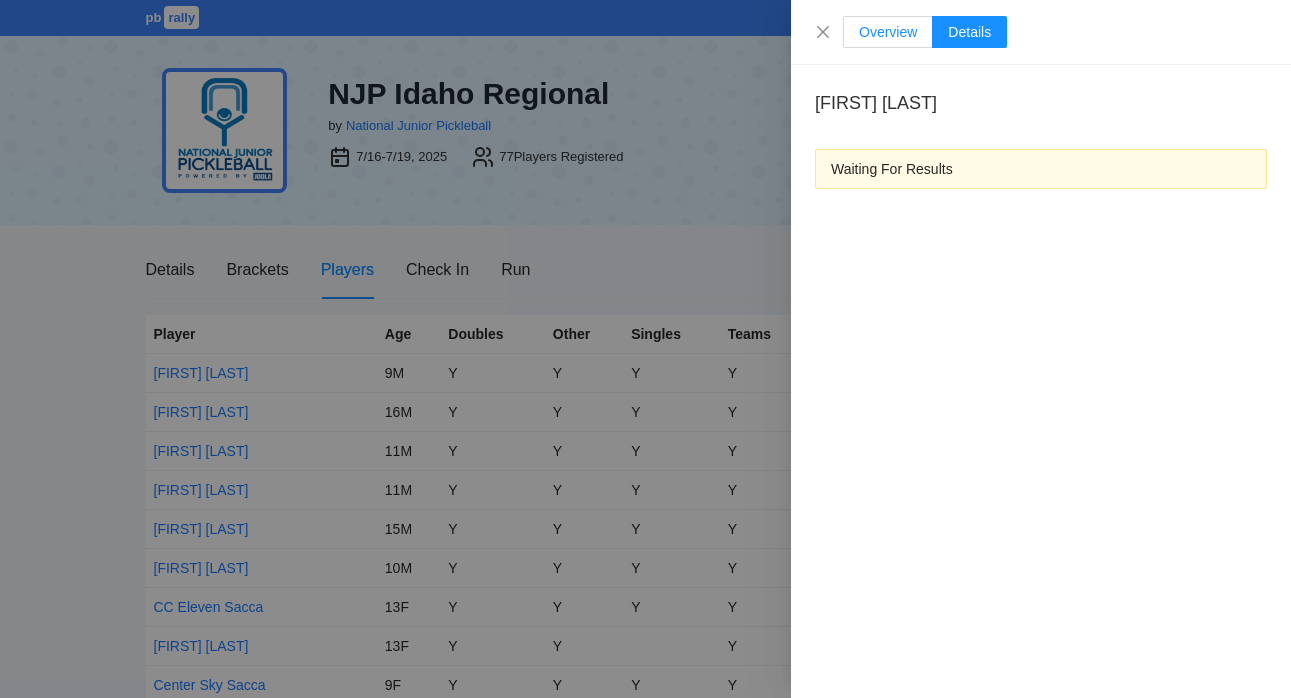 click on "Overview" at bounding box center [888, 32] 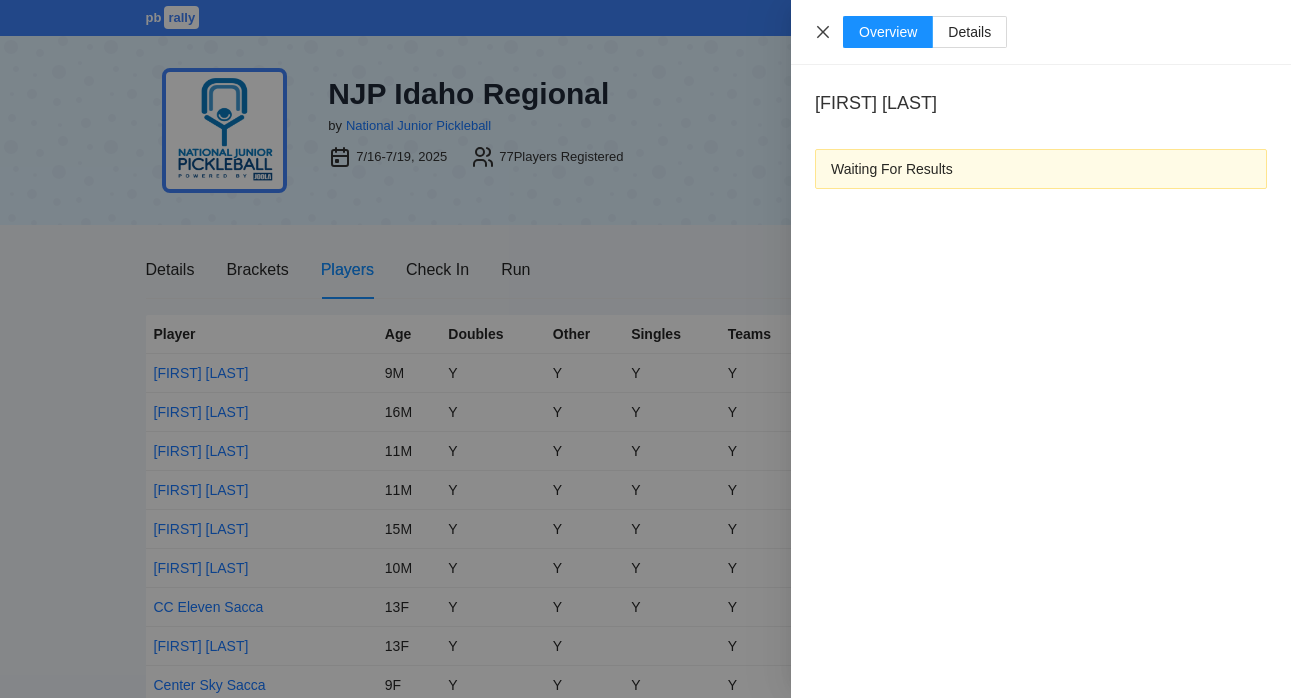 click 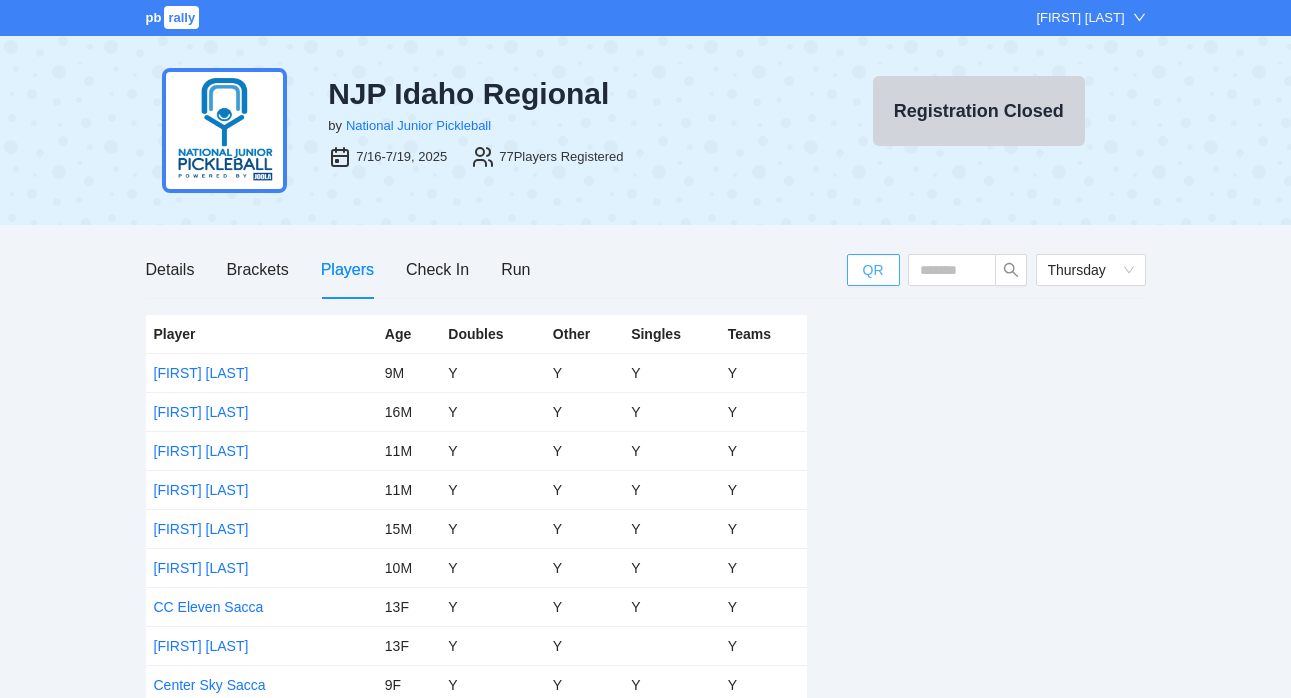 click on "QR" at bounding box center [873, 270] 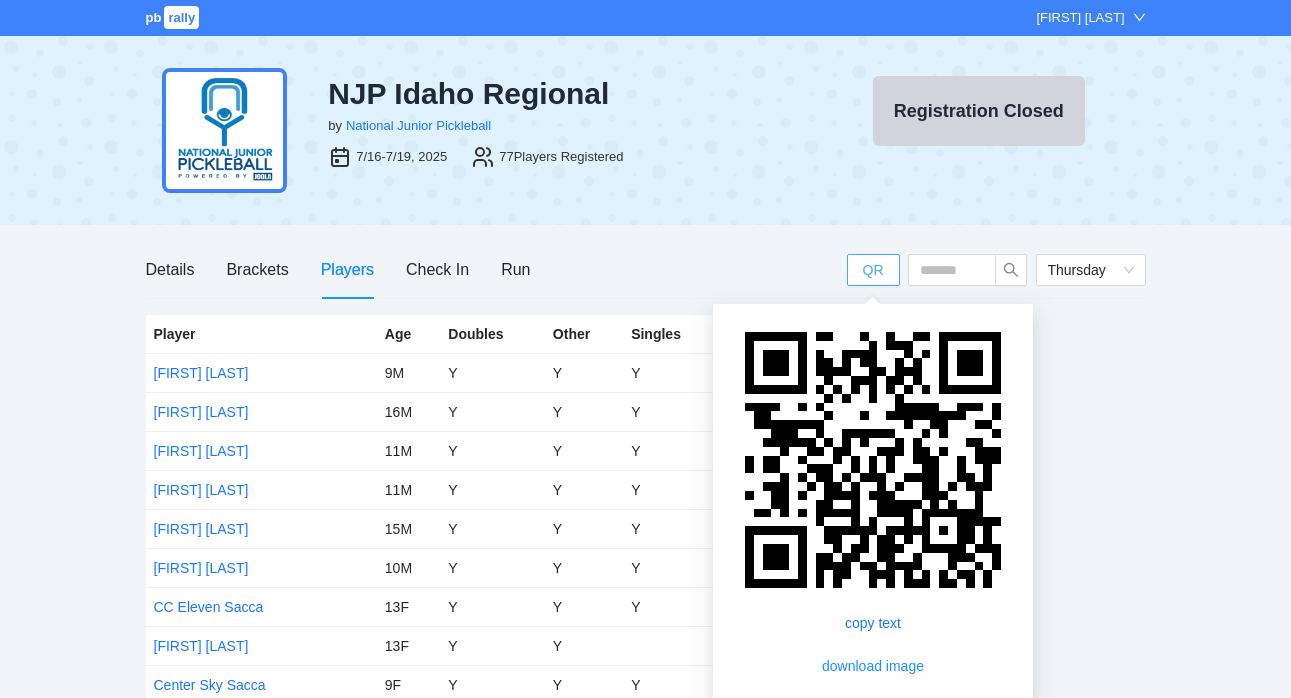 click on "QR" at bounding box center [873, 270] 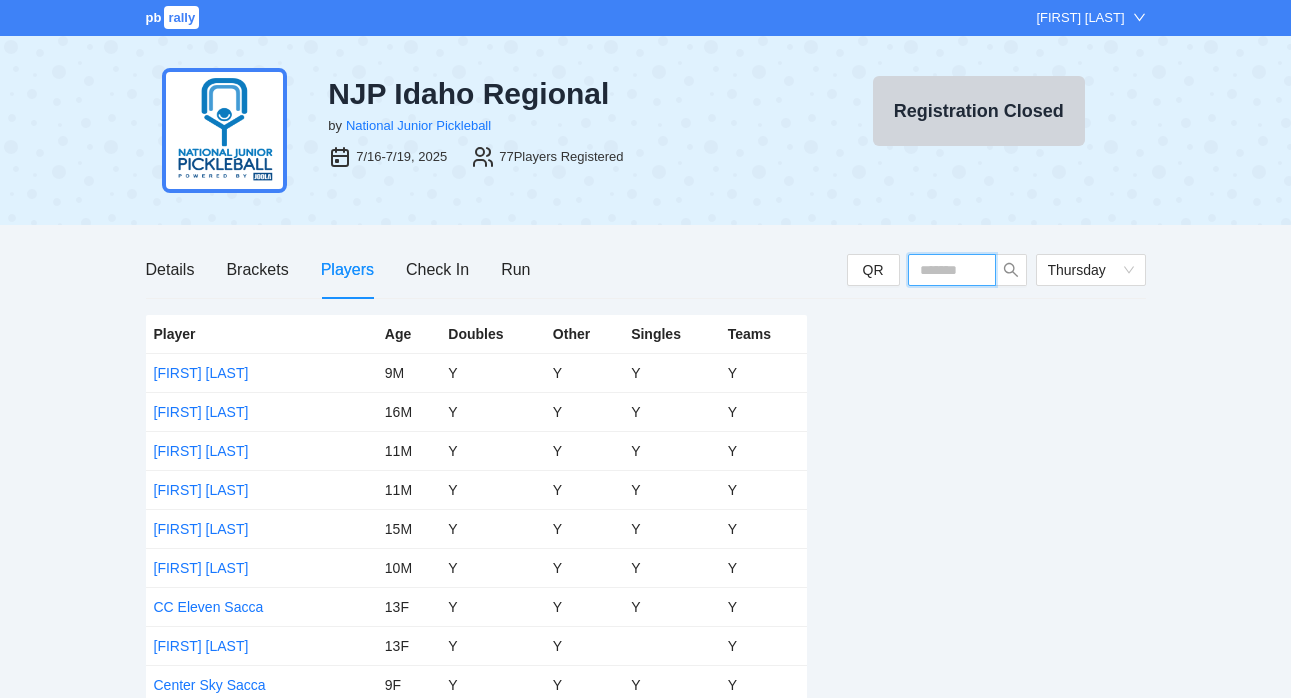 click at bounding box center [952, 270] 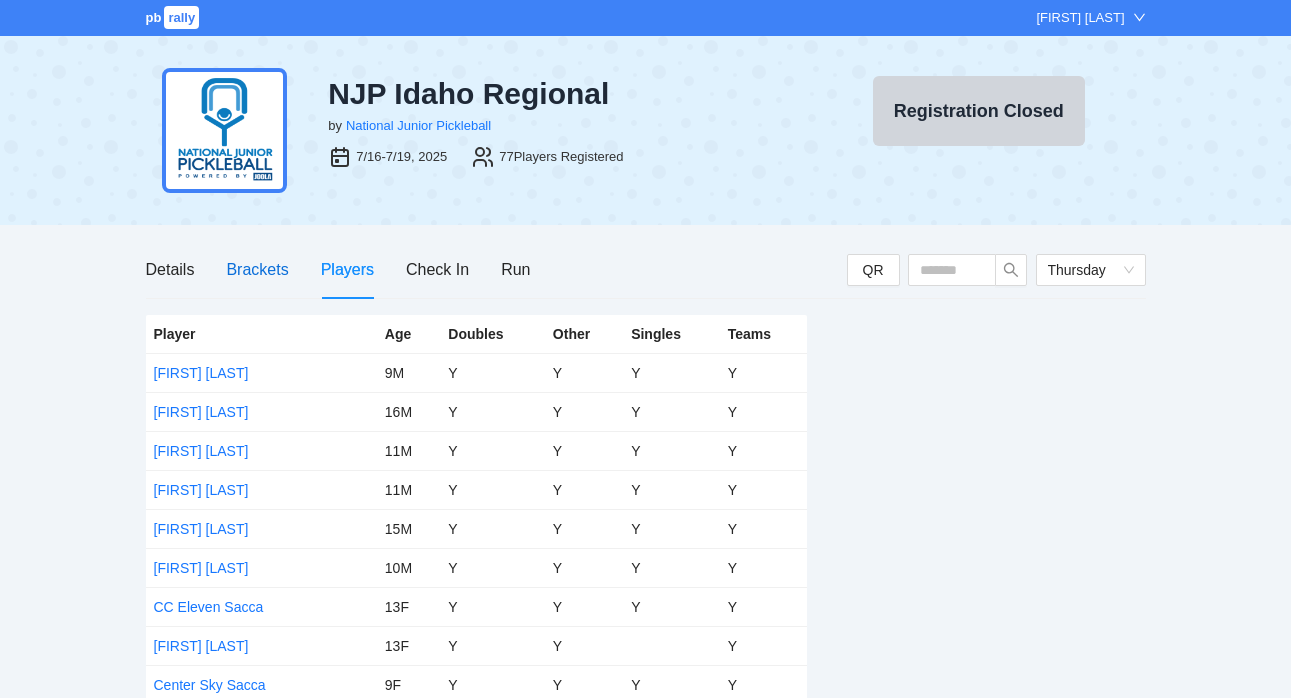 click on "Brackets" at bounding box center [257, 269] 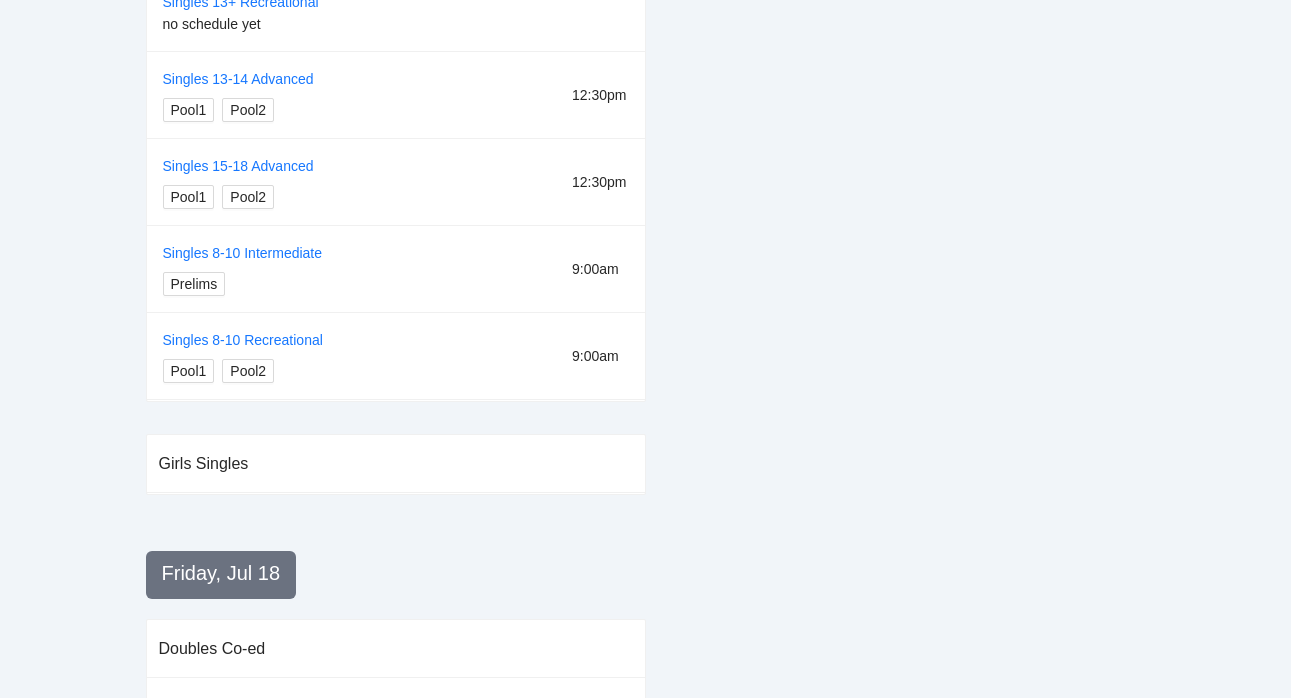 scroll, scrollTop: 1055, scrollLeft: 0, axis: vertical 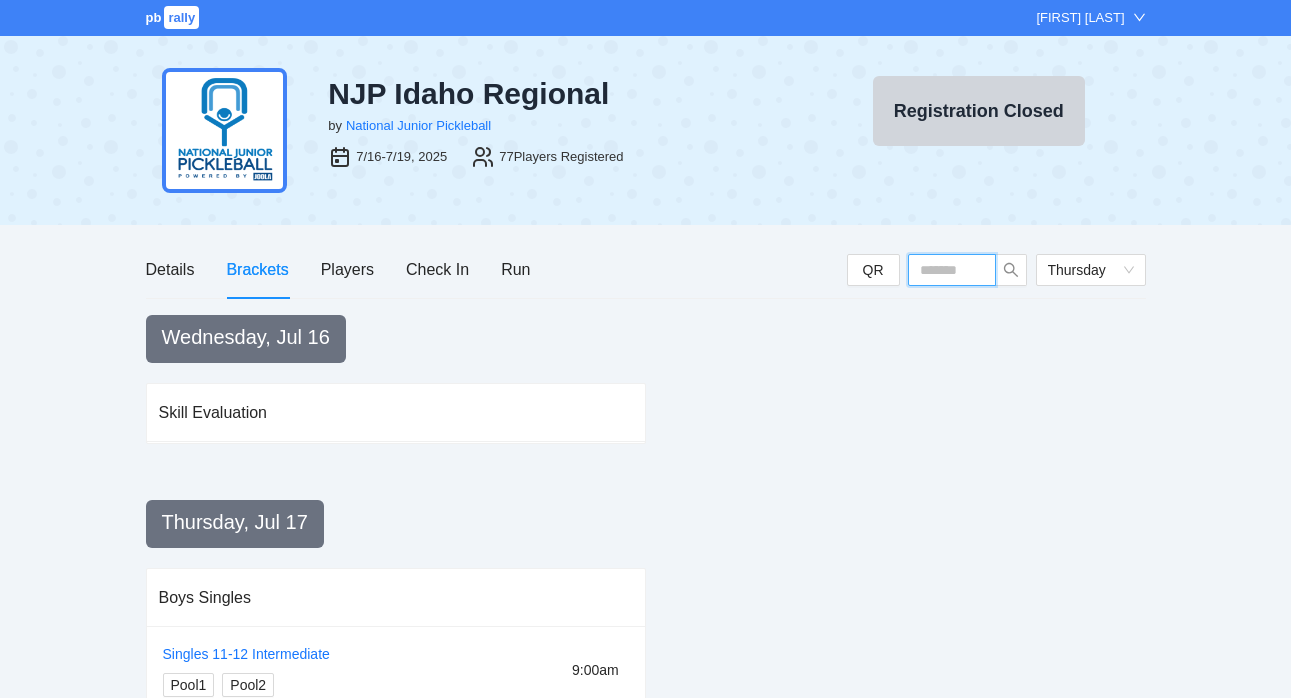 click at bounding box center (952, 270) 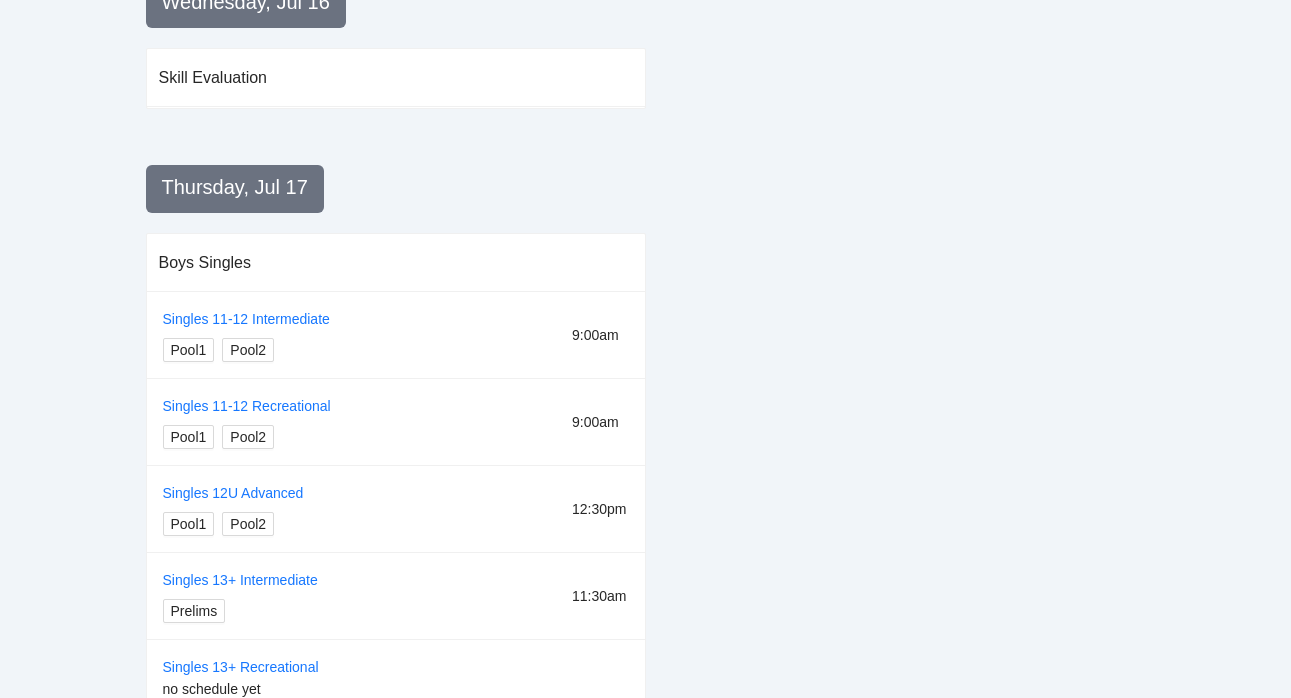 scroll, scrollTop: 436, scrollLeft: 0, axis: vertical 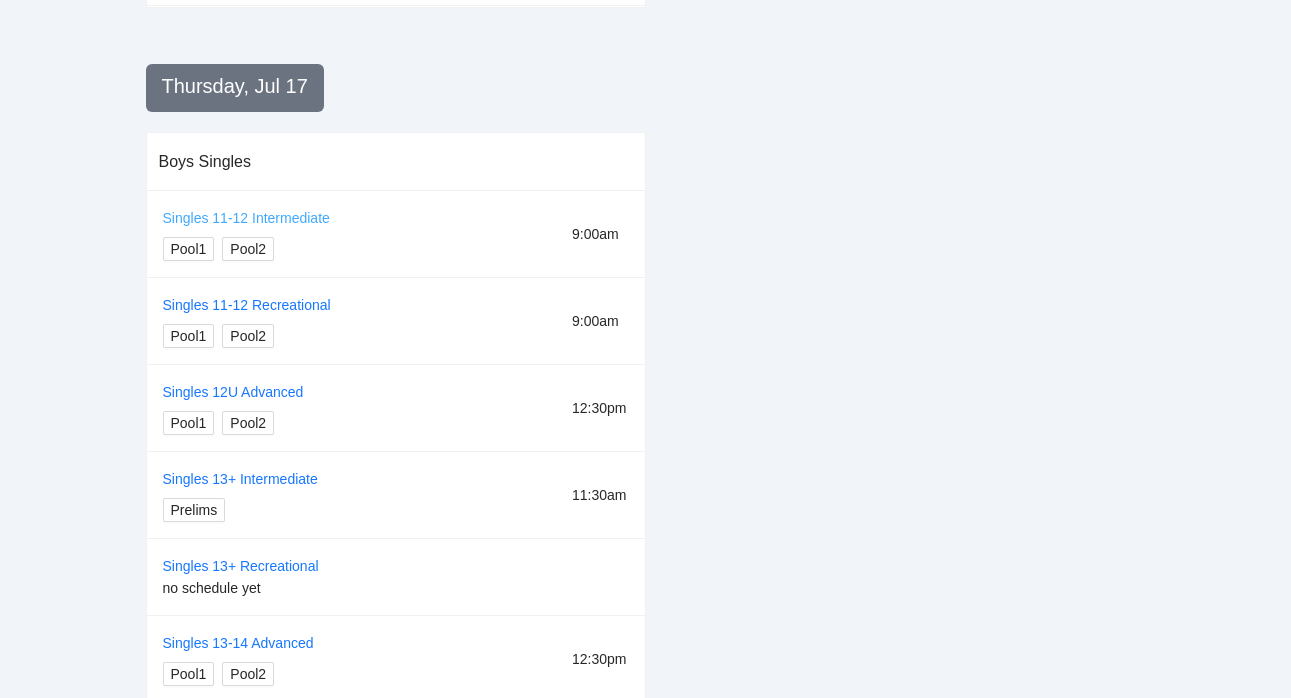 click on "Singles 11-12 Intermediate" at bounding box center (246, 218) 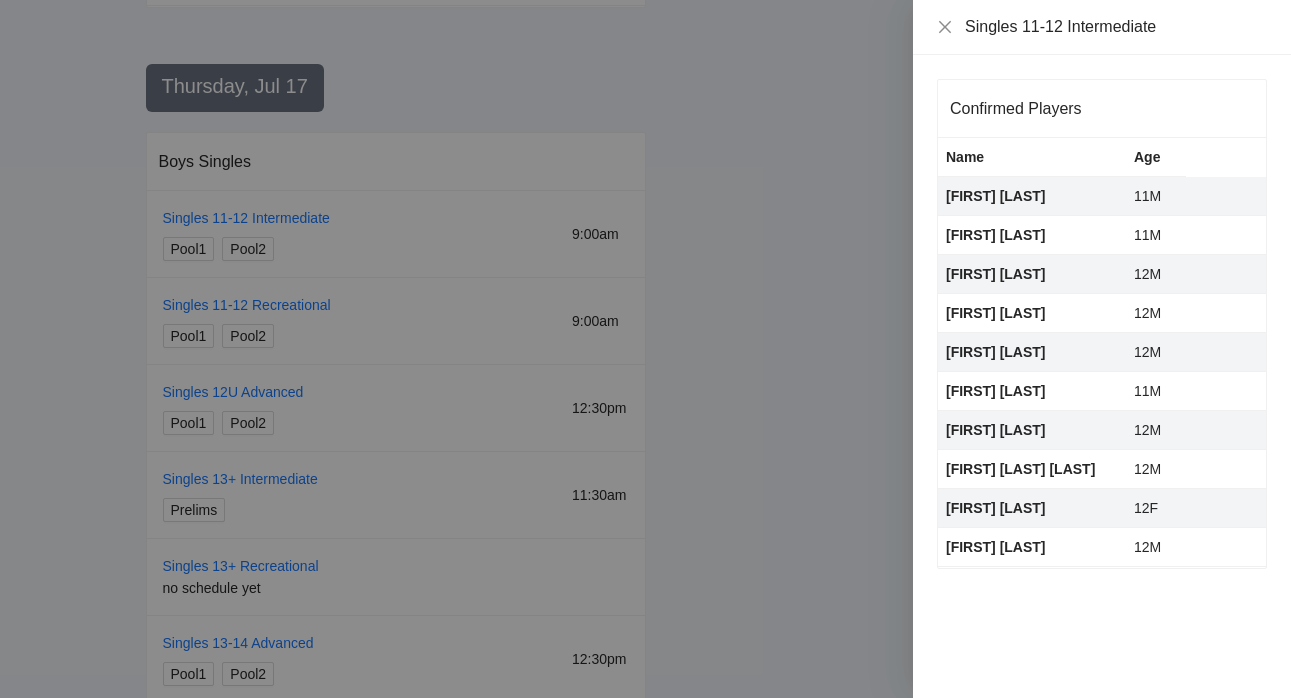 click on "[FIRST] [LAST]" at bounding box center [996, 196] 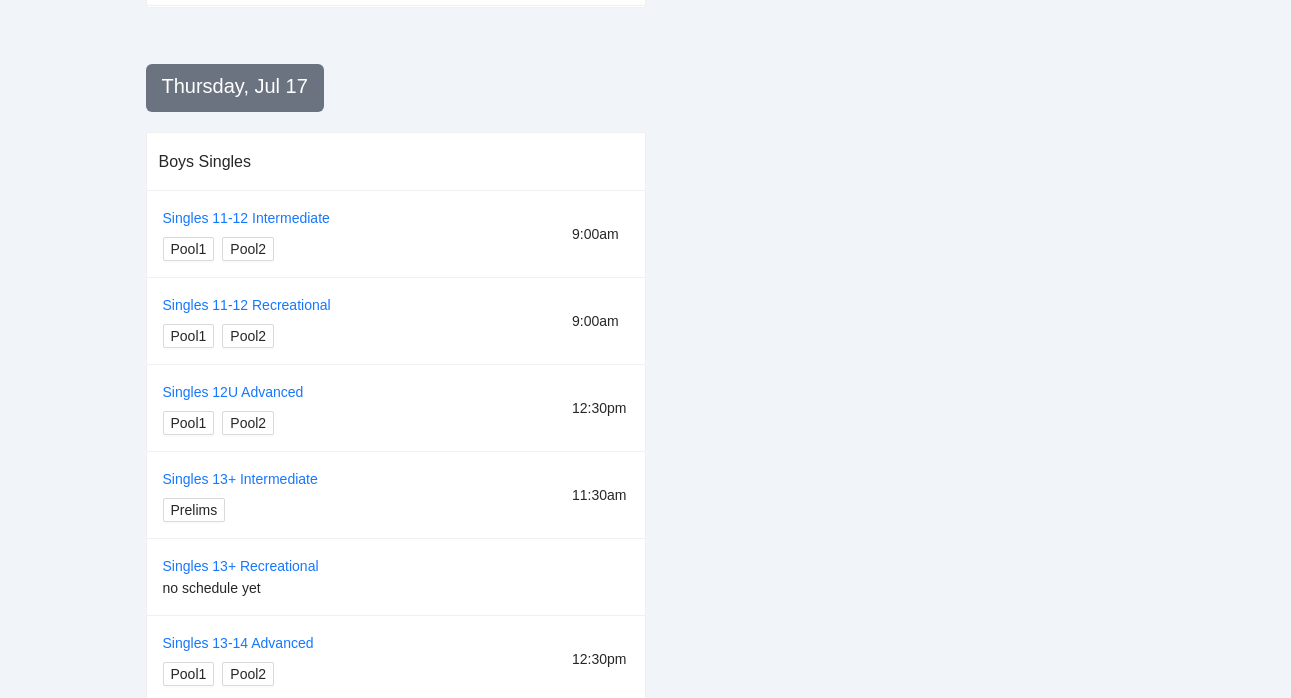 click on "[DAY], [MONTH] [NUMBER] Skill Evaluation [DAY] [MONTH] [NUMBER] Boys Singles Singles 11-12 Intermediate Pool1 Pool2 9:00am Singles 11-12 Recreational Pool1 Pool2 9:00am Singles 12U Advanced Pool1 Pool2 12:30pm Singles 13+ Intermediate Prelims 11:30am Singles 13+ Recreational no schedule yet Singles 13-14 Advanced Pool1 Pool2 12:30pm Singles 15-18 Advanced Pool1 Pool2 12:30pm Singles 8-10 Intermediate Prelims 9:00am Singles 8-10 Recreational Pool1 Pool2 9:00am Girls Singles [DAY], [MONTH] [NUMBER] Doubles Co-ed Doubles Co-ed 08-10 Recreational no schedule yet Doubles Co-ed 11-12 Recreational no schedule yet Doubles Co-ed 12U Intermediate no schedule yet Doubles Co-ed 13+ Intermediate no schedule yet Doubles Co-ed 13+ Recreational no schedule yet Doubles Co-ed 14U Advanced no schedule yet Doubles Co-ed 15-18 Advanced no schedule yet [DAY], [MONTH] [NUMBER] 4-Player Teams Elite Team Event" at bounding box center (646, 974) 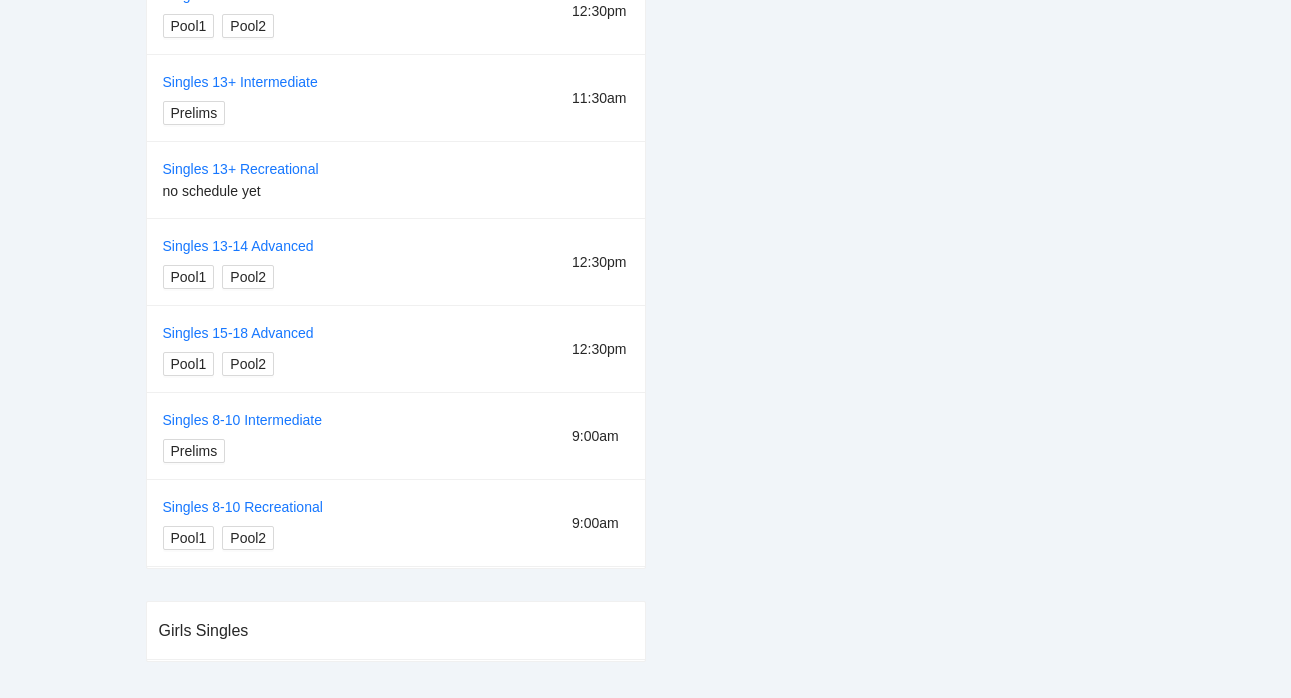 scroll, scrollTop: 776, scrollLeft: 0, axis: vertical 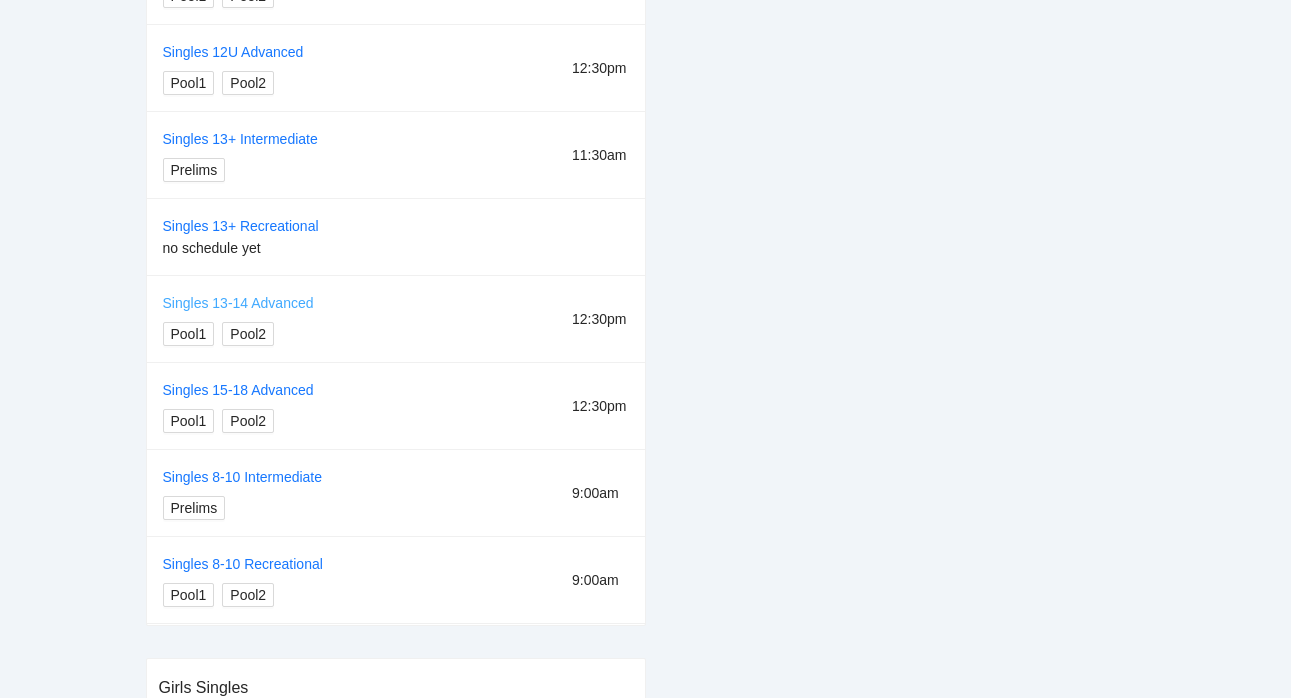 click on "Singles 13-14 Advanced" at bounding box center [238, 303] 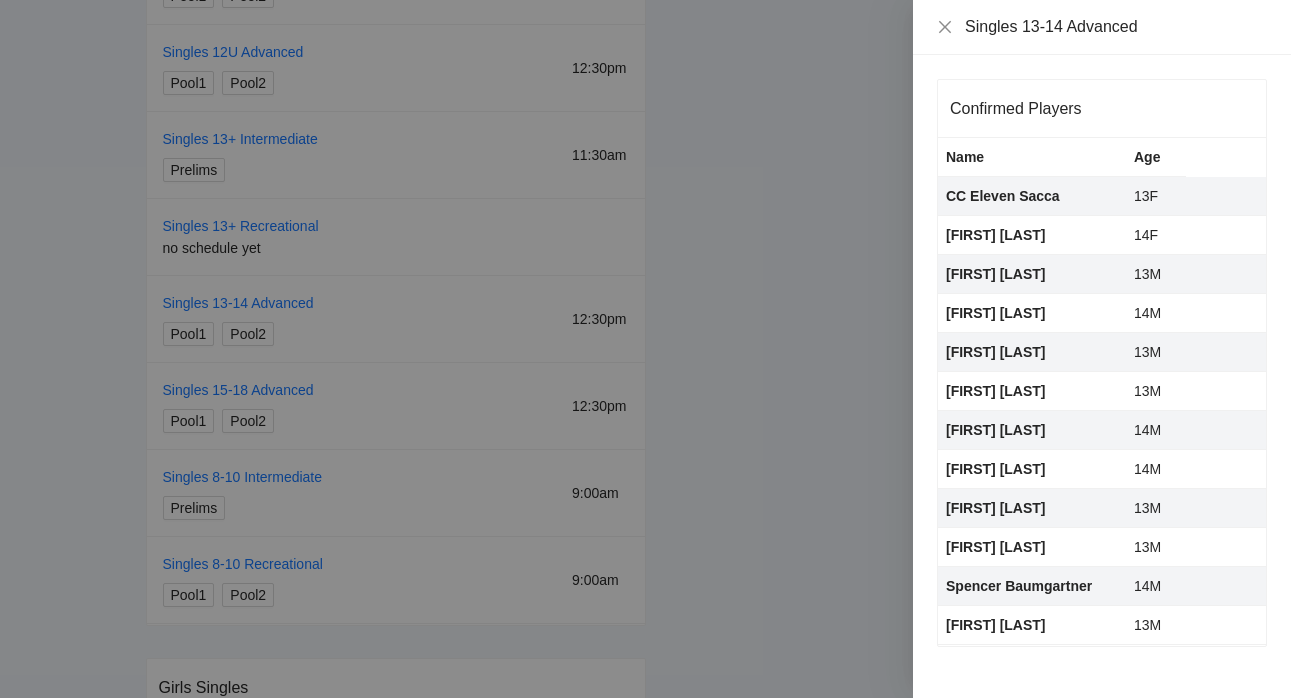 click at bounding box center (645, 349) 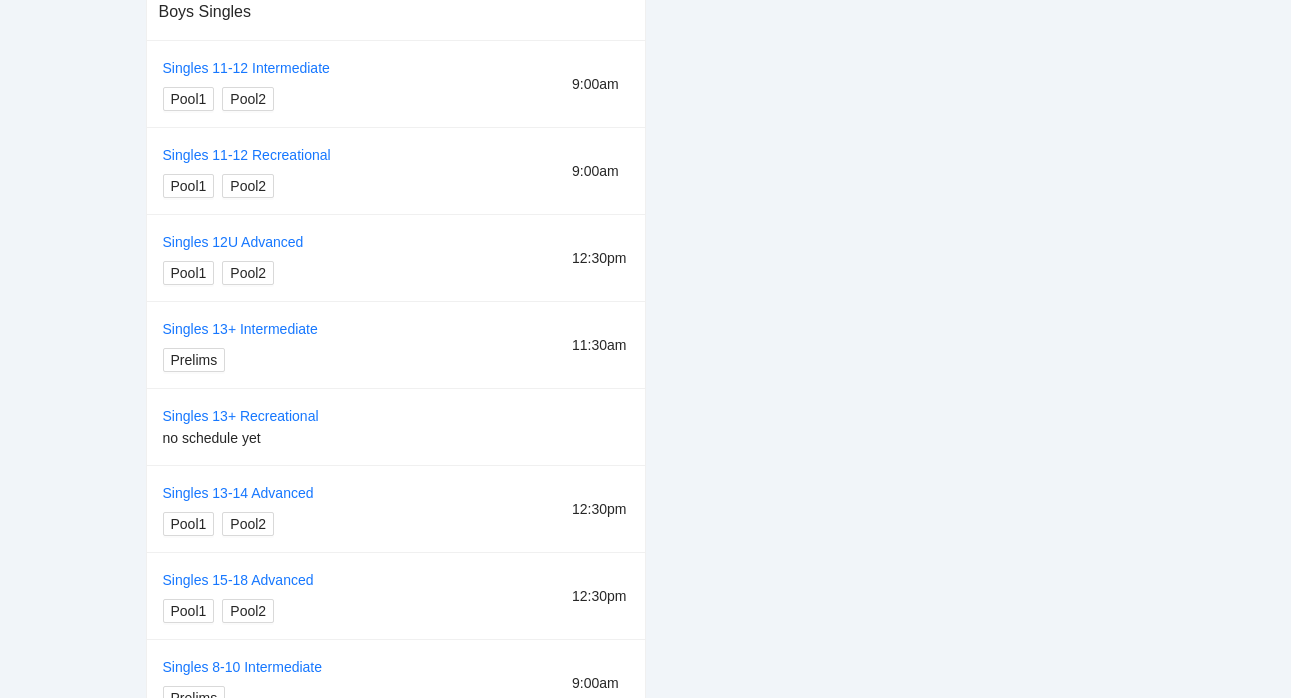 scroll, scrollTop: 580, scrollLeft: 0, axis: vertical 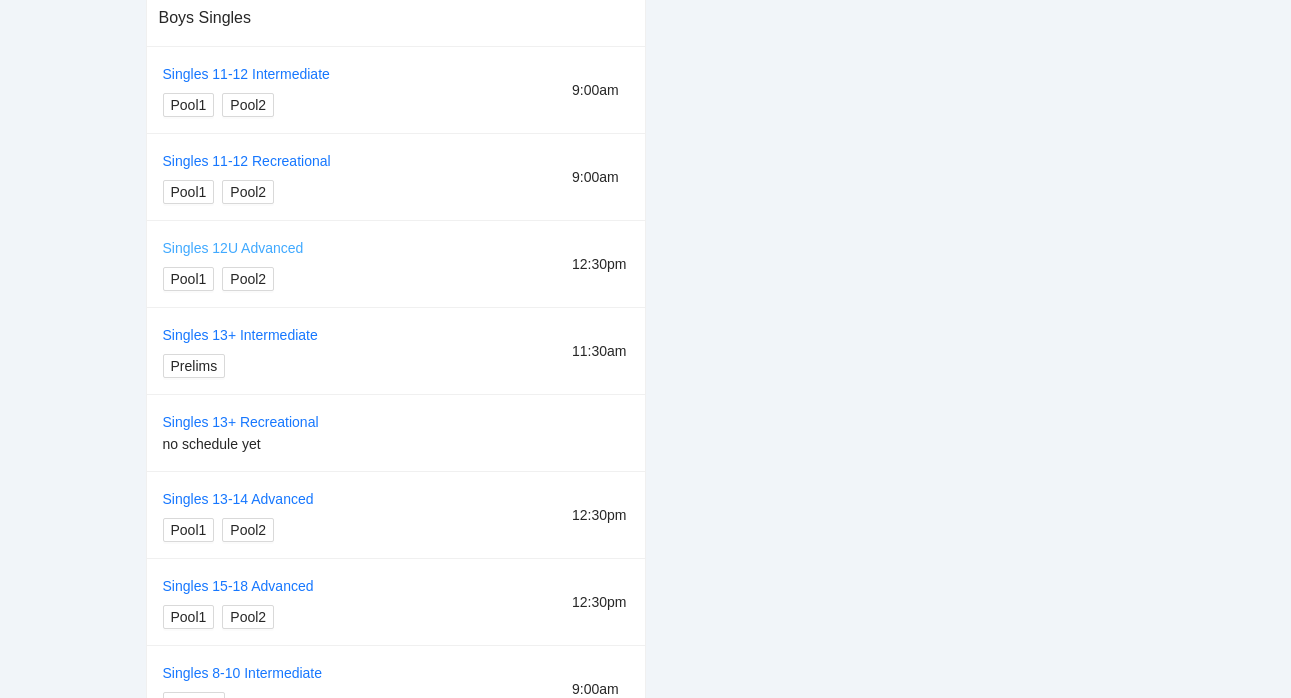 click on "Singles 12U Advanced" at bounding box center [233, 248] 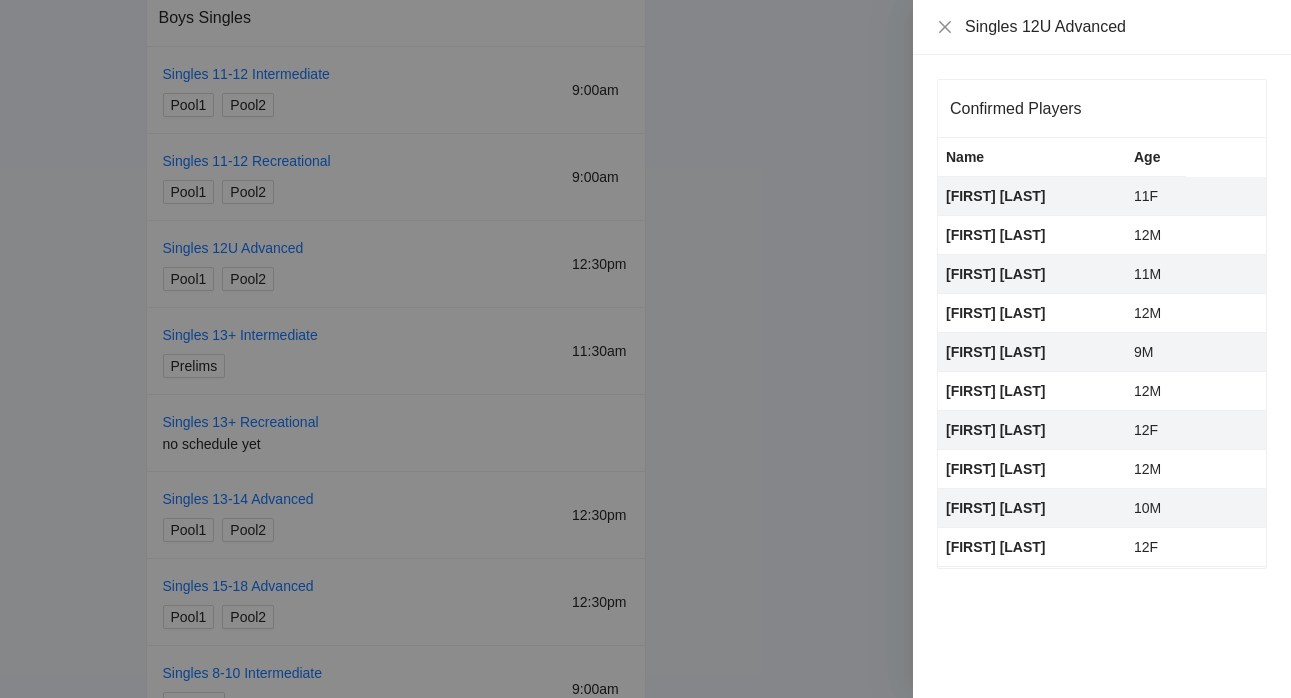click at bounding box center (645, 349) 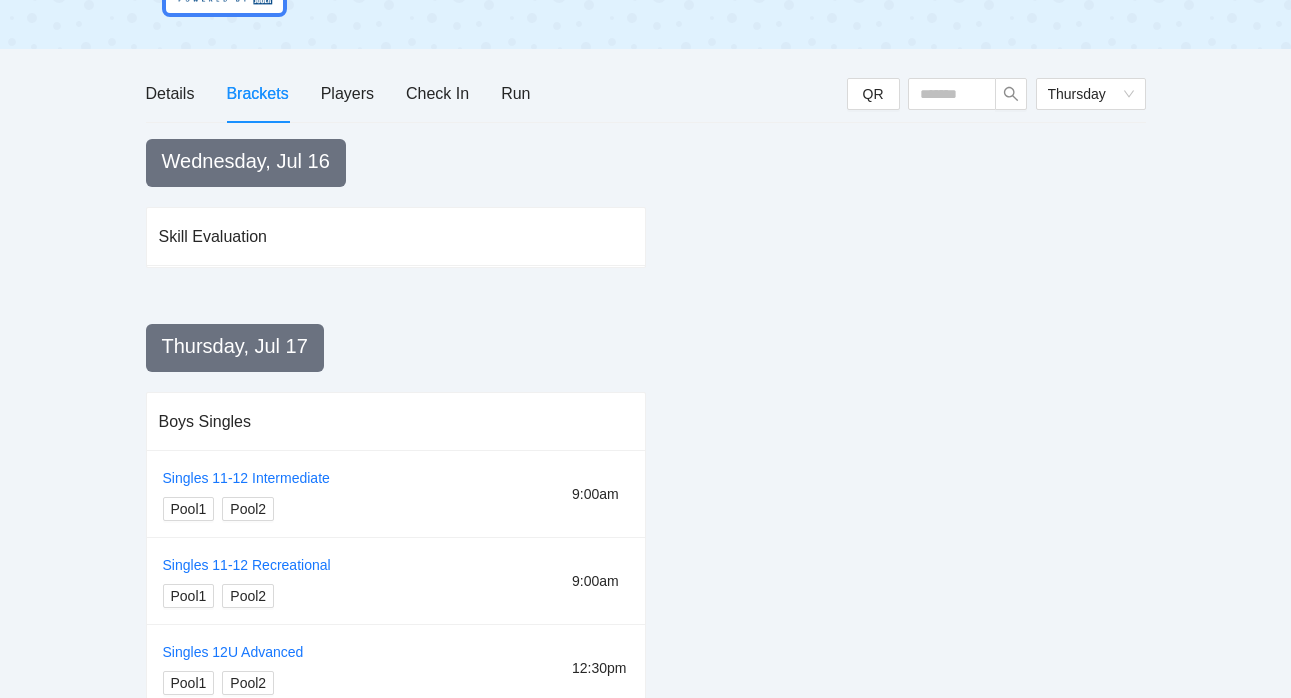 scroll, scrollTop: 116, scrollLeft: 0, axis: vertical 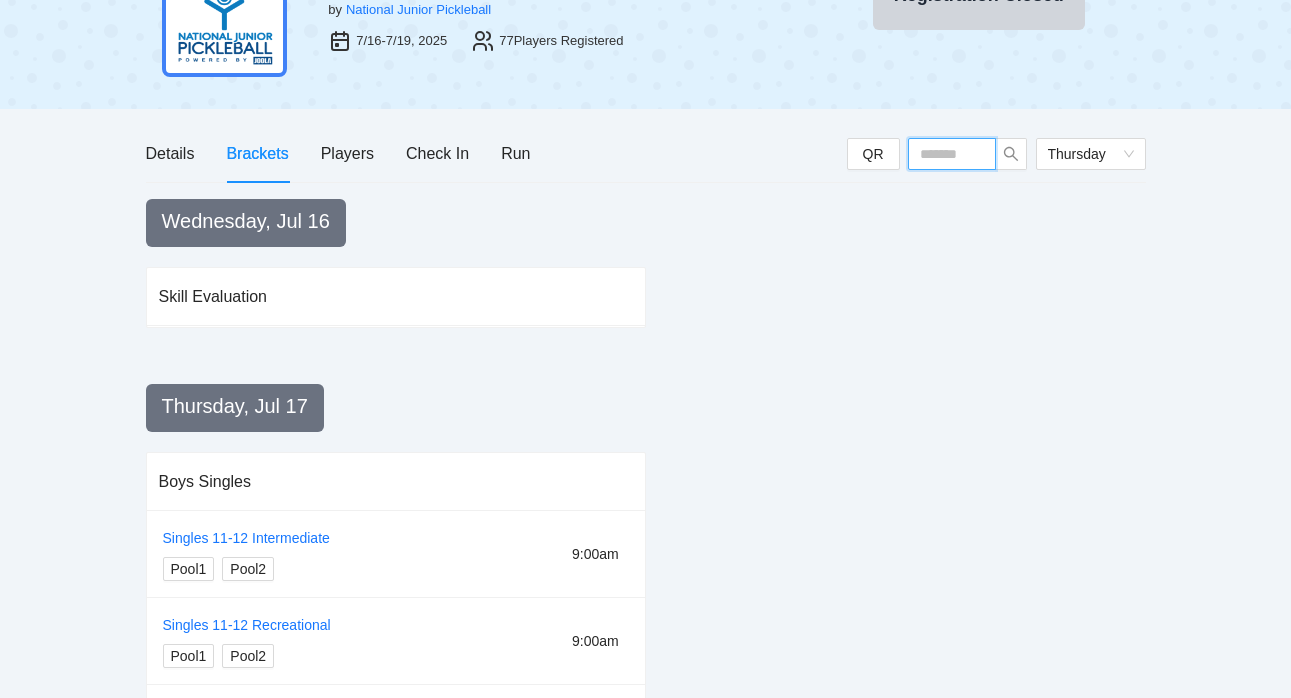 click at bounding box center [952, 154] 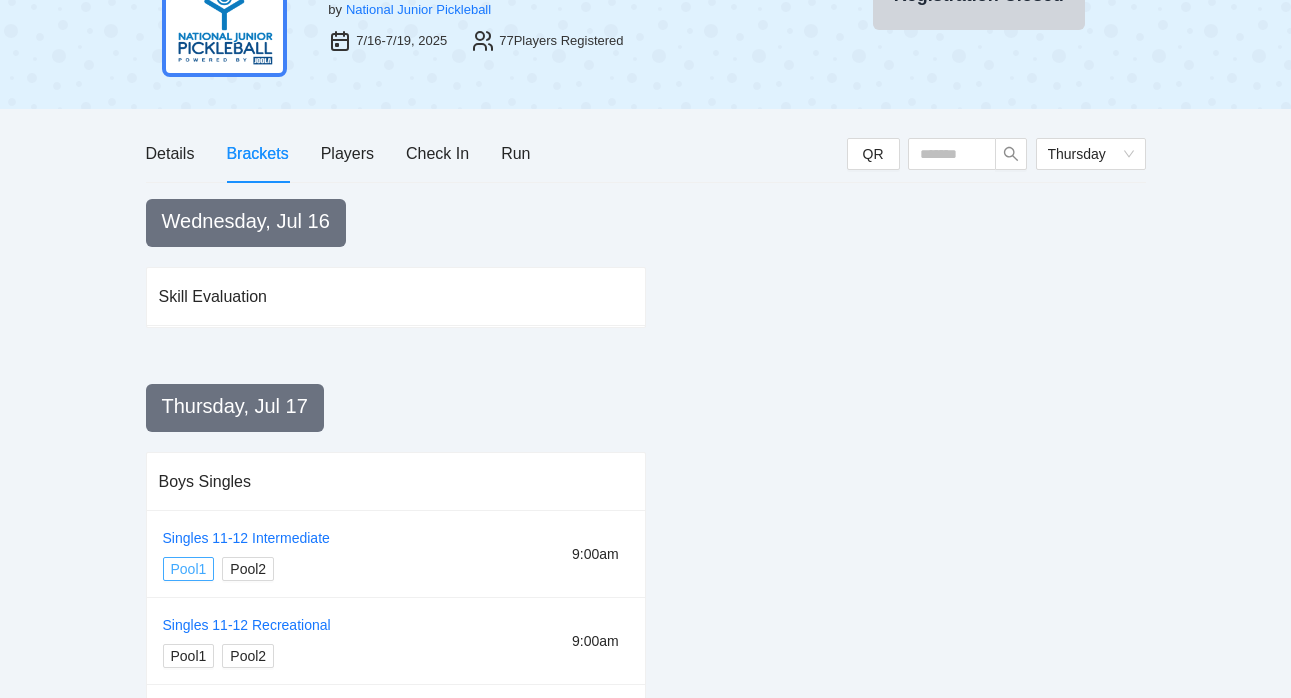 click on "Pool1" at bounding box center [189, 569] 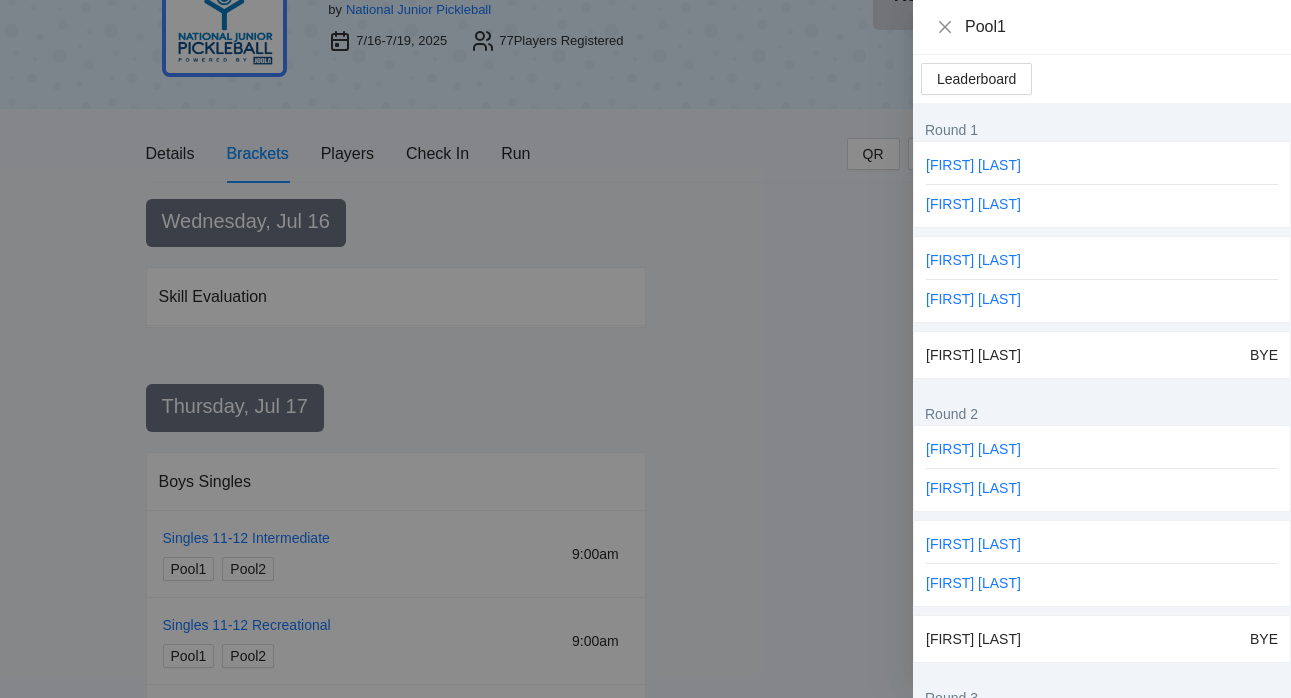 click at bounding box center (645, 349) 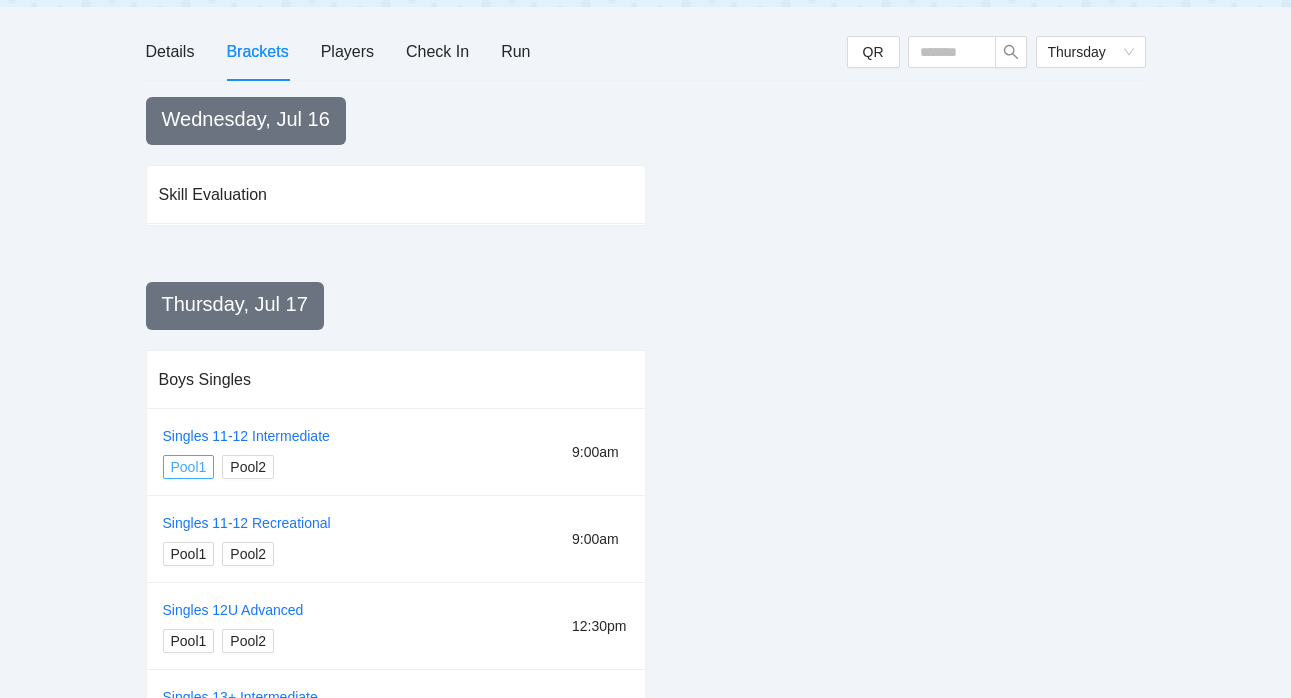scroll, scrollTop: 226, scrollLeft: 0, axis: vertical 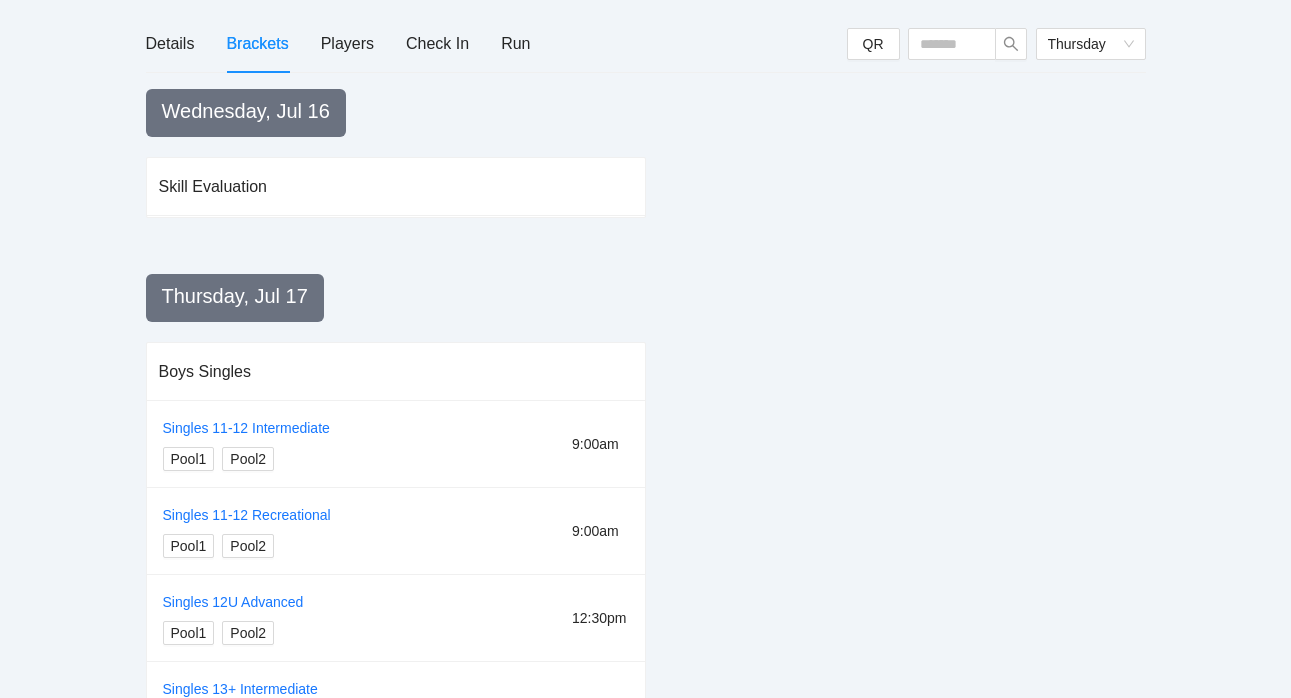 click on "Brackets" at bounding box center [257, 43] 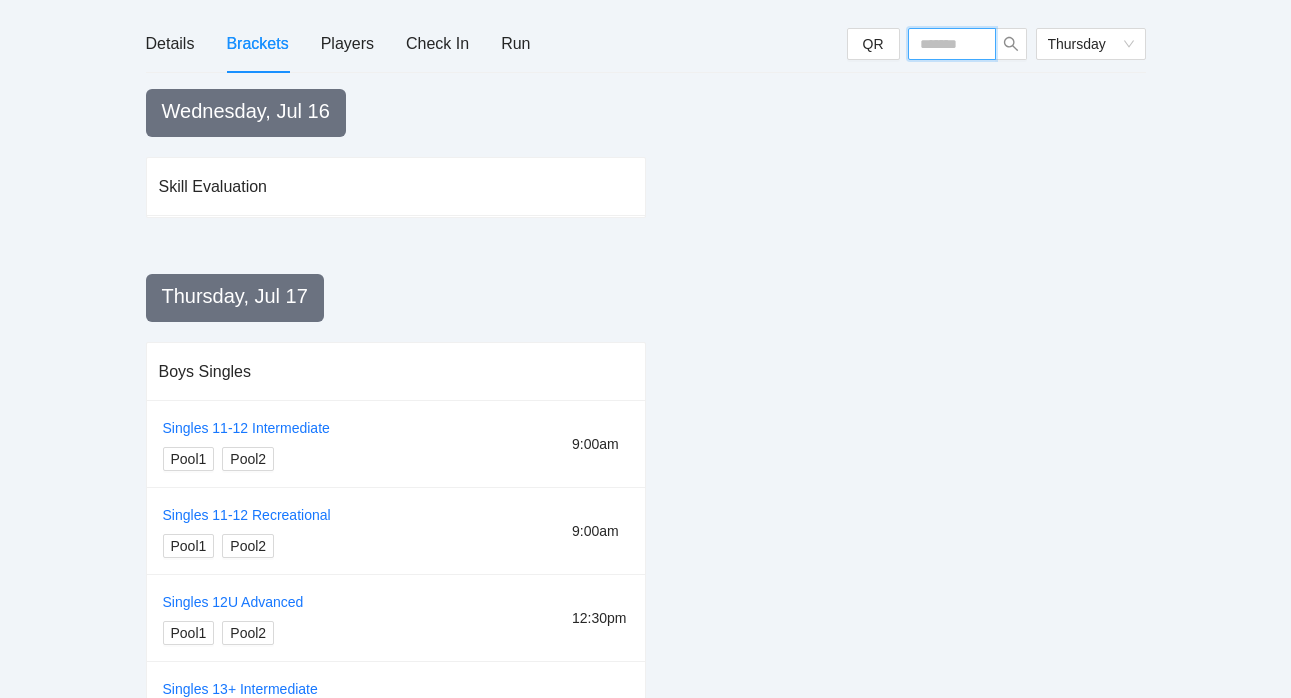 click at bounding box center (952, 44) 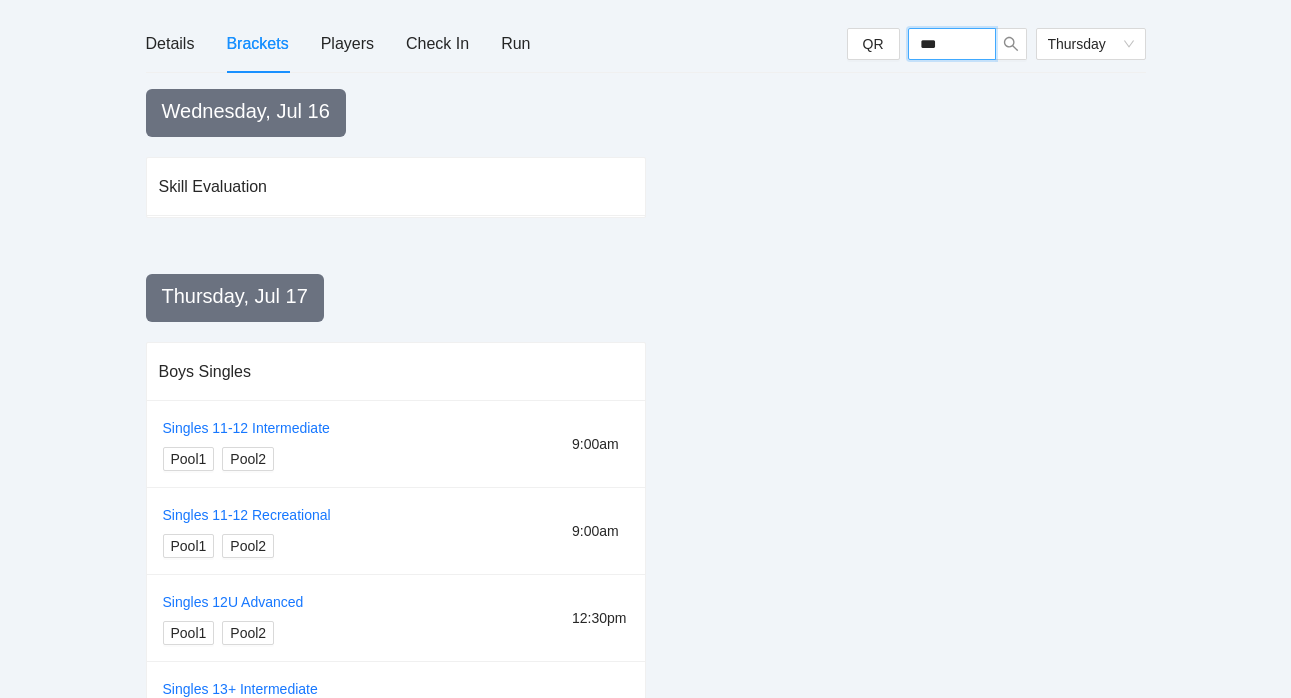 type on "****" 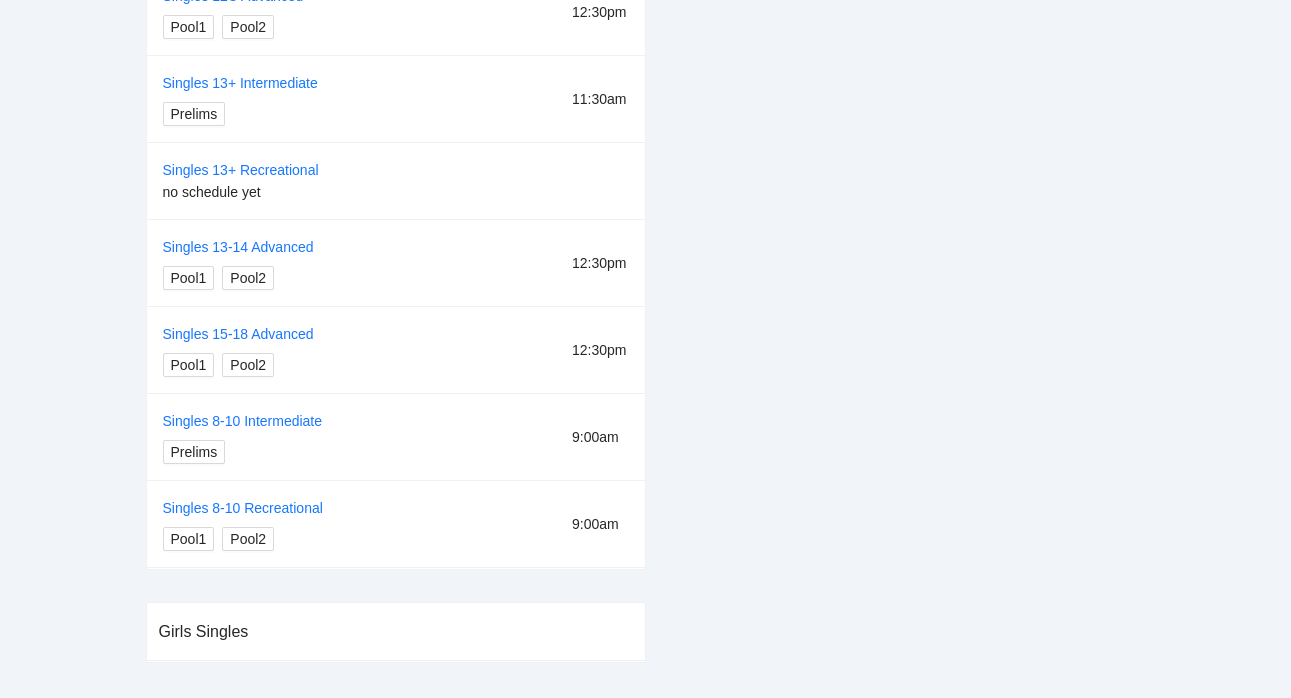 scroll, scrollTop: 838, scrollLeft: 0, axis: vertical 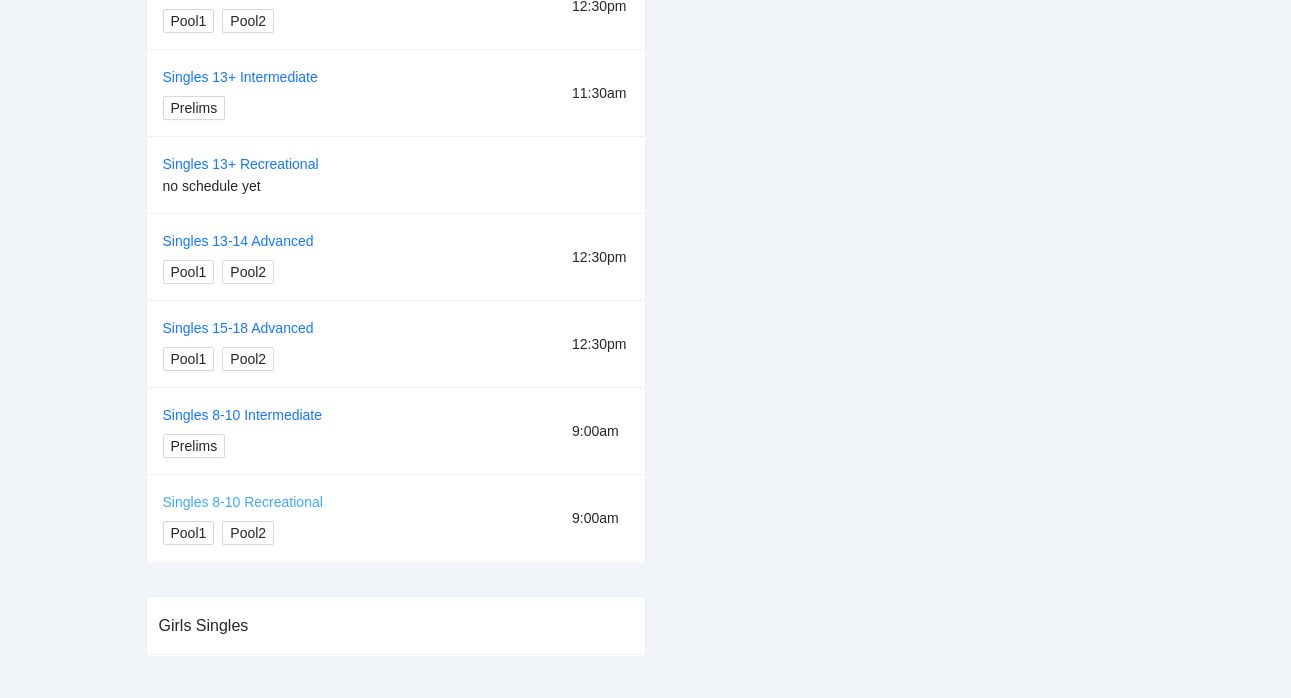 type on "****" 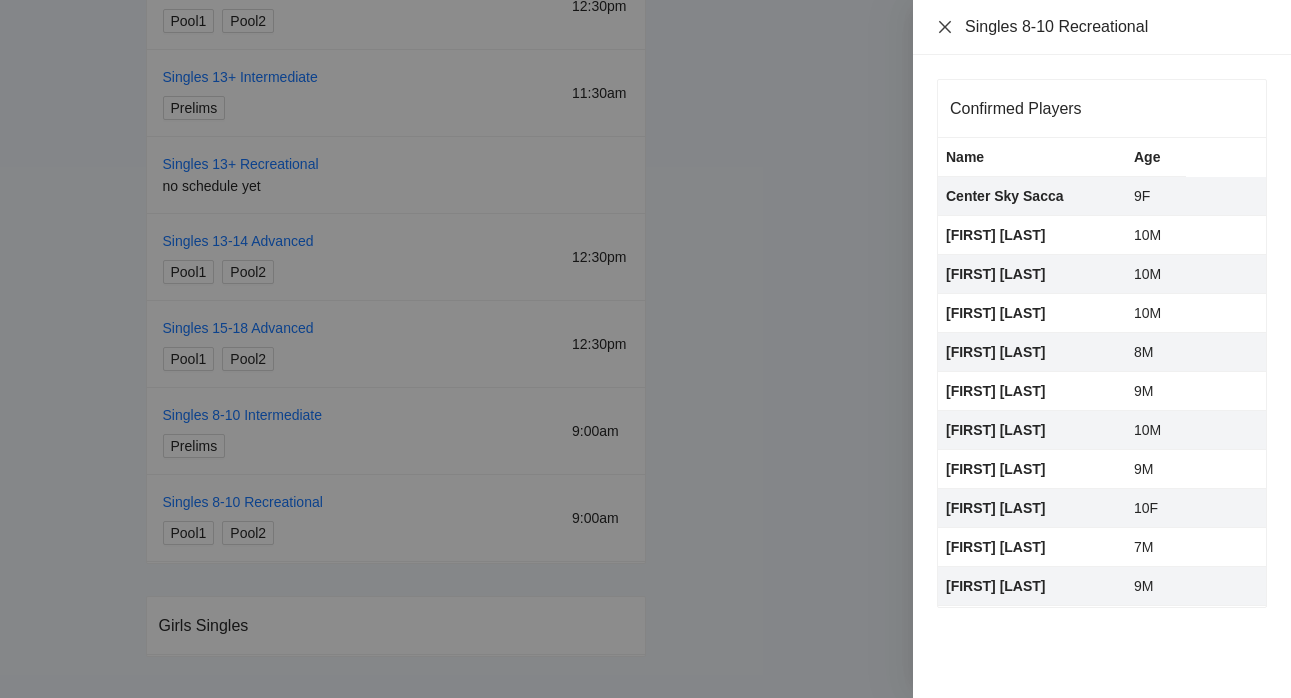 click 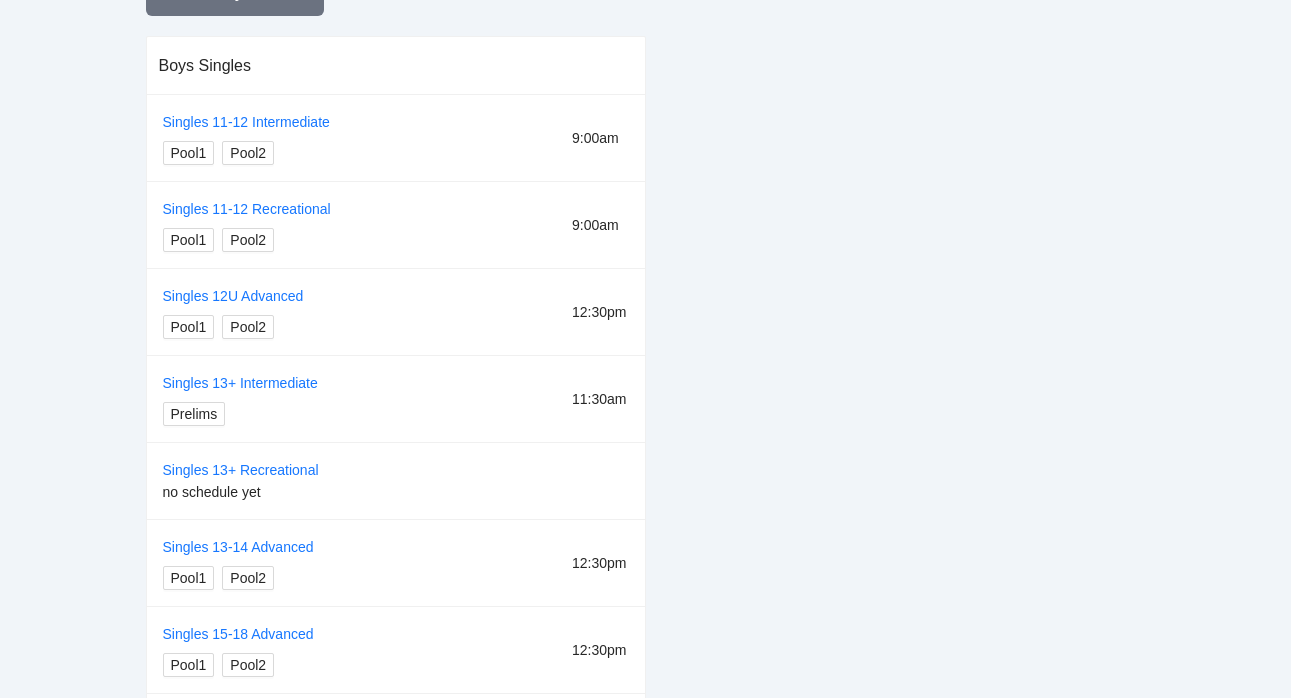 scroll, scrollTop: 130, scrollLeft: 0, axis: vertical 